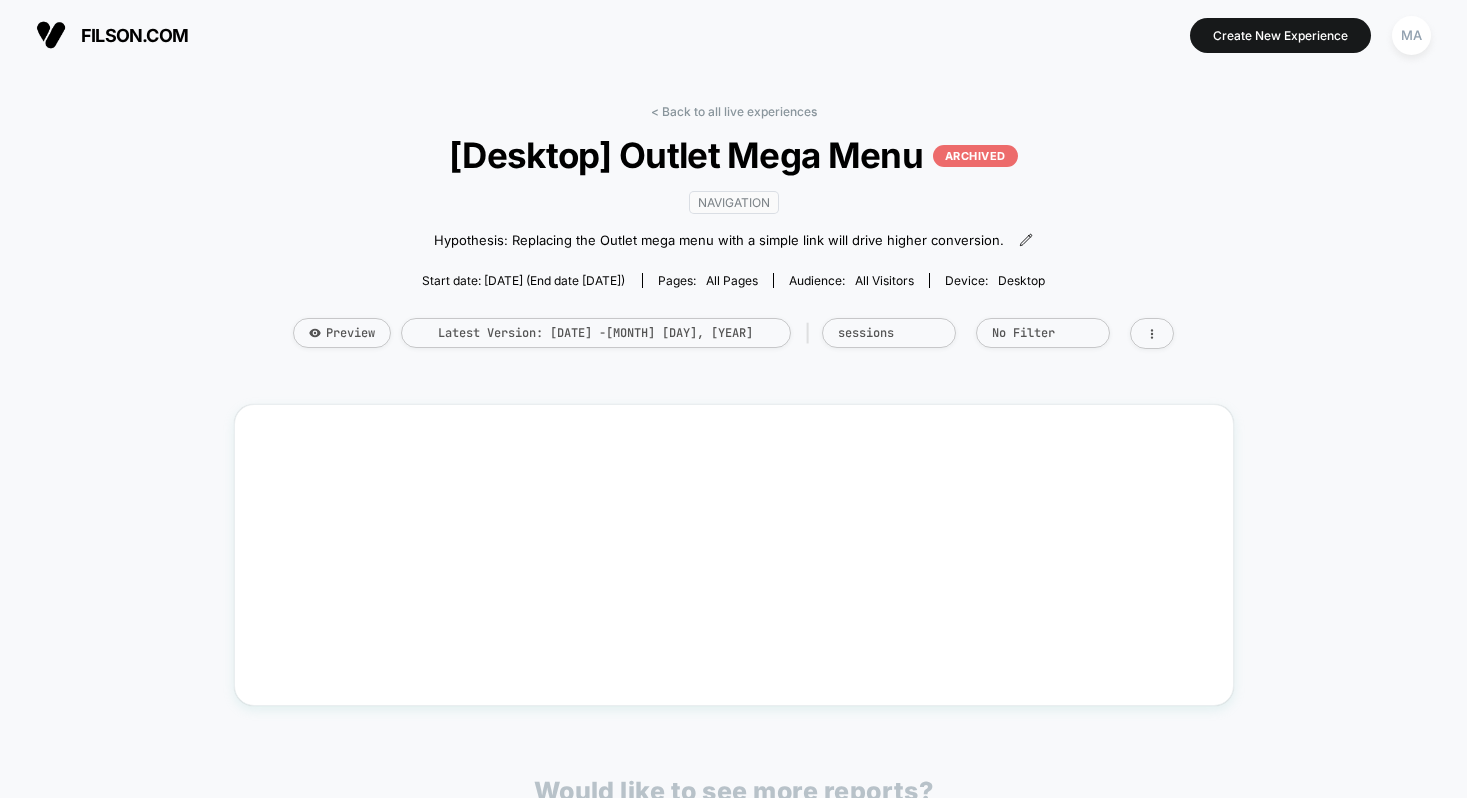 scroll, scrollTop: 0, scrollLeft: 0, axis: both 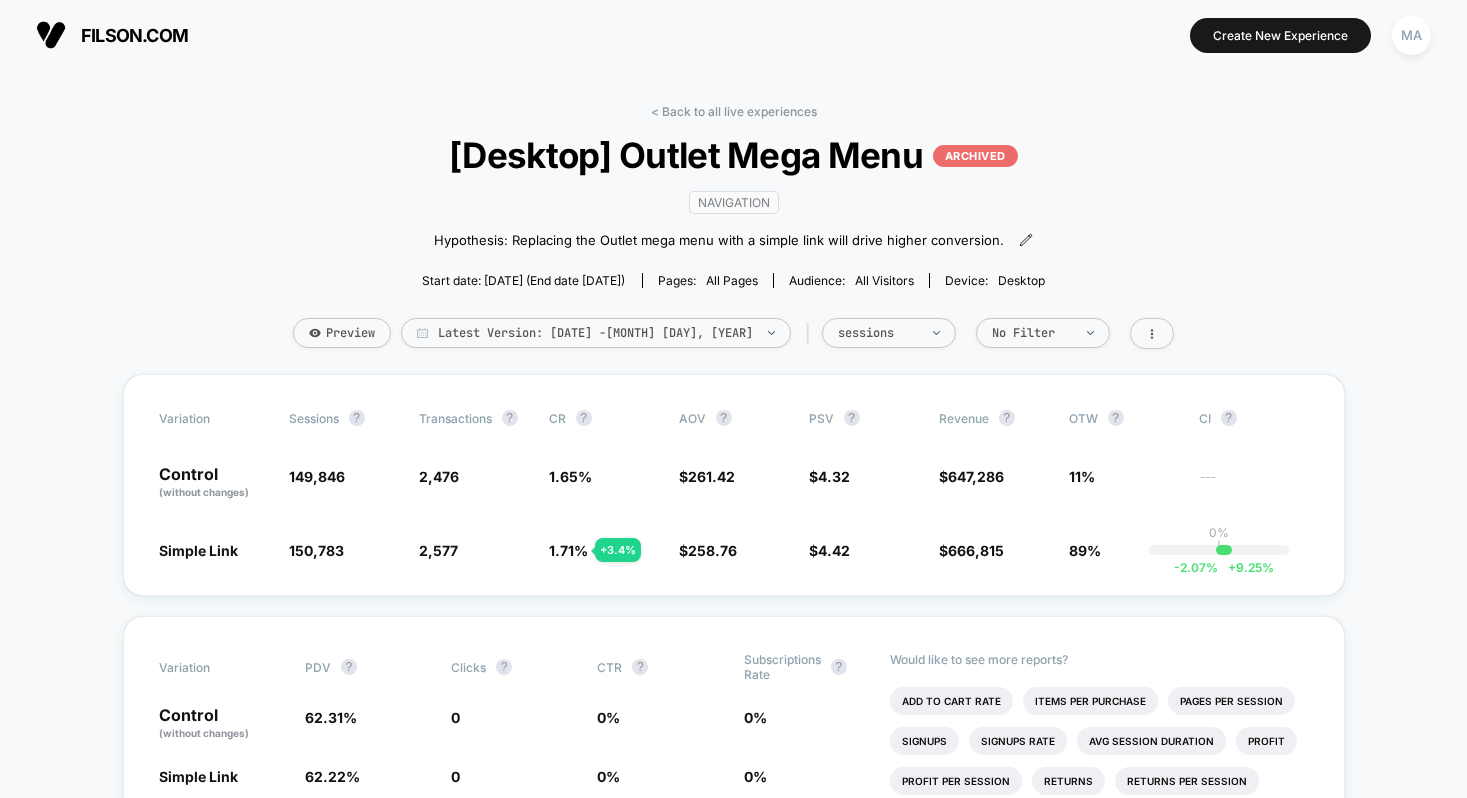 click on "< Back to all live experiences  [Desktop] Outlet Mega Menu ARCHIVED navigation Hypothesis: Replacing the Outlet mega menu with a simple link will drive higher conversion. Click to edit experience details Hypothesis: Replacing the Outlet mega menu with a simple link will drive higher conversion. Start date: [DATE] (End date [DATE]) Pages: all pages Audience: All Visitors Device: desktop  Preview Latest Version:     [DATE]    -    [DATE] |   sessions   No Filter Variation Sessions ? Transactions ? CR ? AOV ? PSV ? Revenue ? OTW ? CI ? Control (without changes) 149,846 2,476 1.65 % $ 261.42 $ 4.32 $ 647,286 11% --- Simple Link 150,783 + 0.63 % 2,577 + 3.4 % 1.71 % + 3.4 % $ 258.76 - 1 % $ 4.42 + 2.4 % $ 666,815 + 2.4 % 89% 0% | -2.07 % + 9.25 % Variation PDV ? Clicks ? CTR ? Subscriptions Rate ? Control (without changes) 62.31 % 0 0 % 0 % Simple Link 62.22 % - 0.14 % 0 0 % 0 % Would like to see more reports? Add To Cart Rate Items Per Purchase Pages Per Session Signups Signups Rate Profit ? 0 %" at bounding box center [734, 3122] 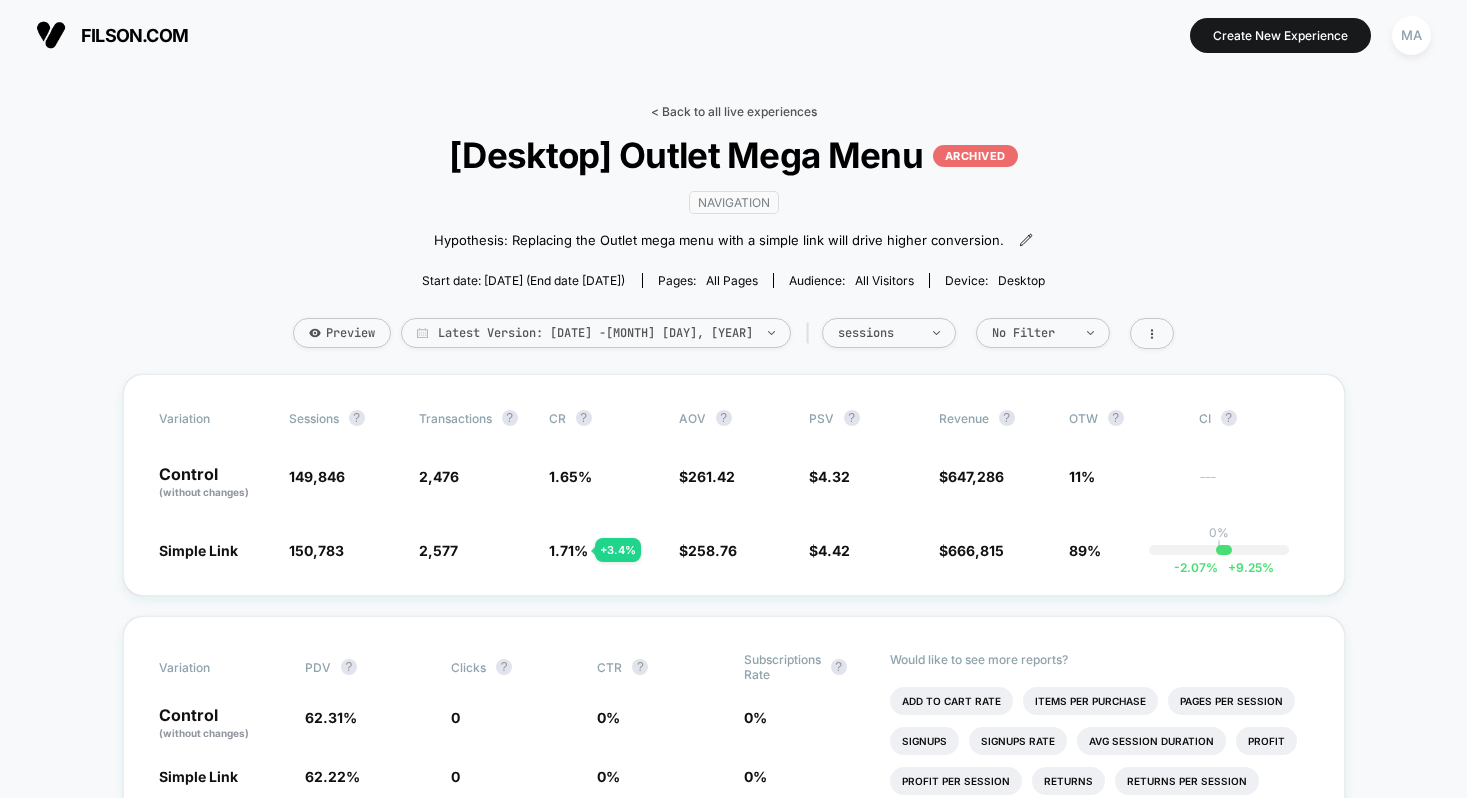 click on "< Back to all live experiences" at bounding box center (734, 111) 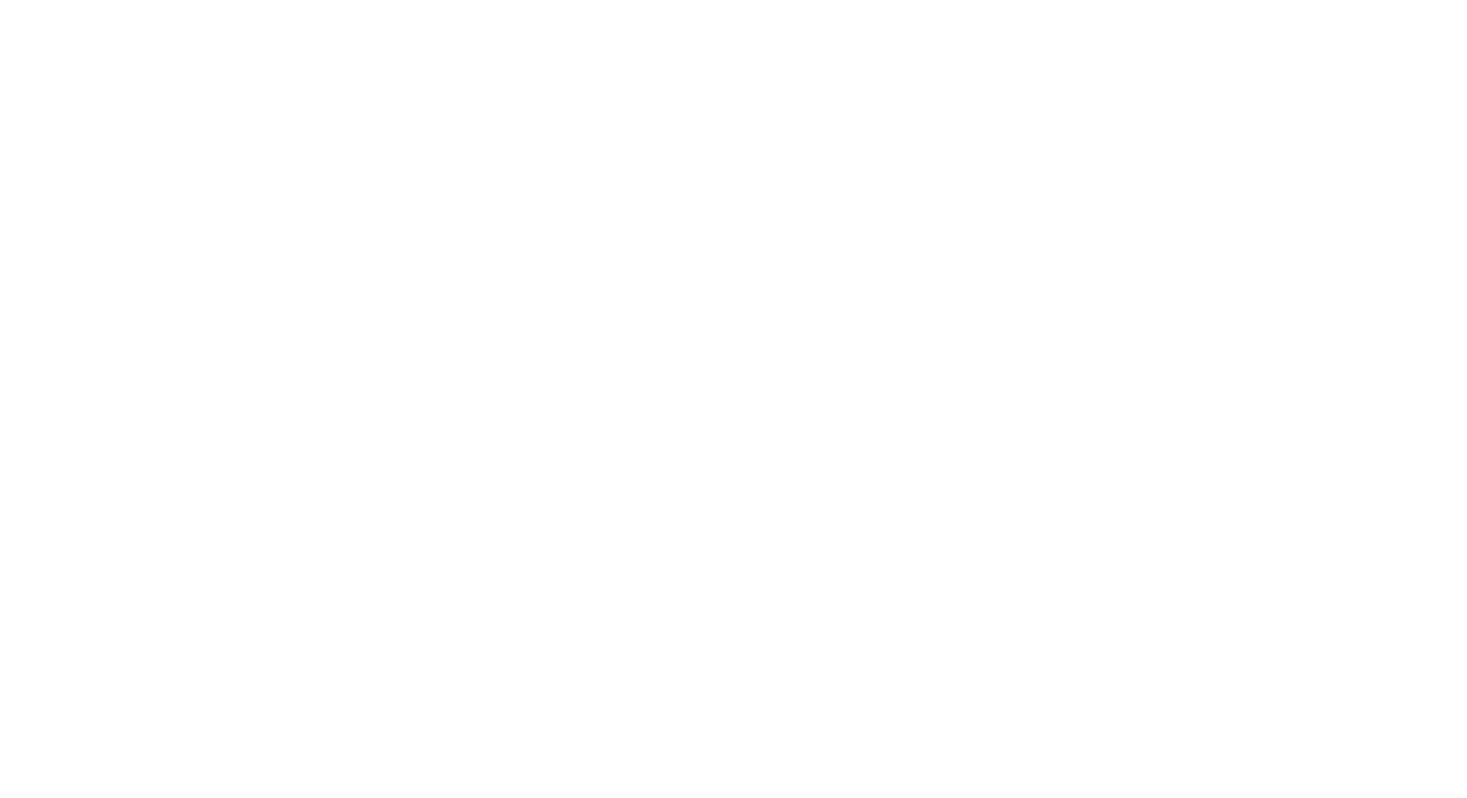 scroll, scrollTop: 0, scrollLeft: 0, axis: both 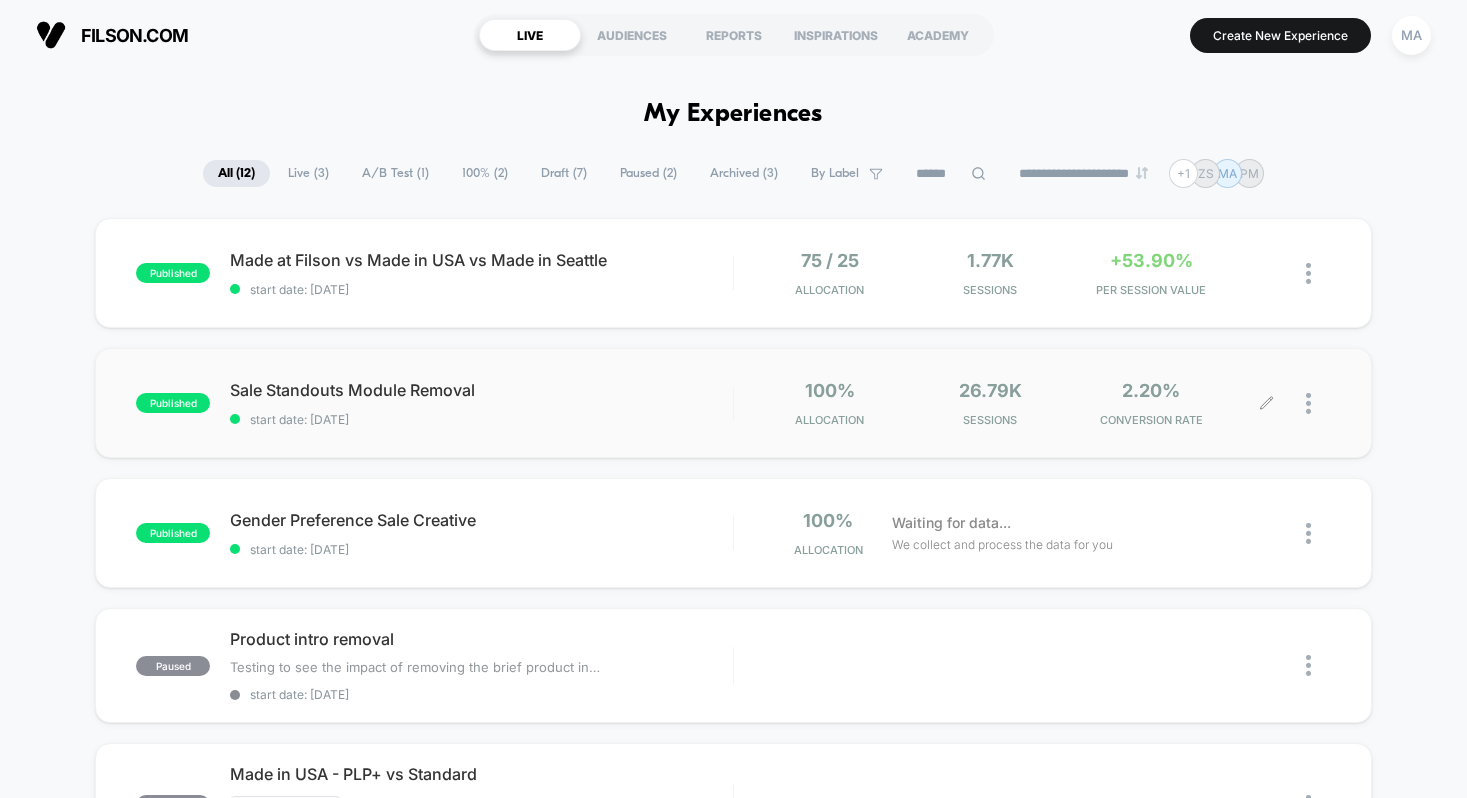 click at bounding box center [1299, 273] 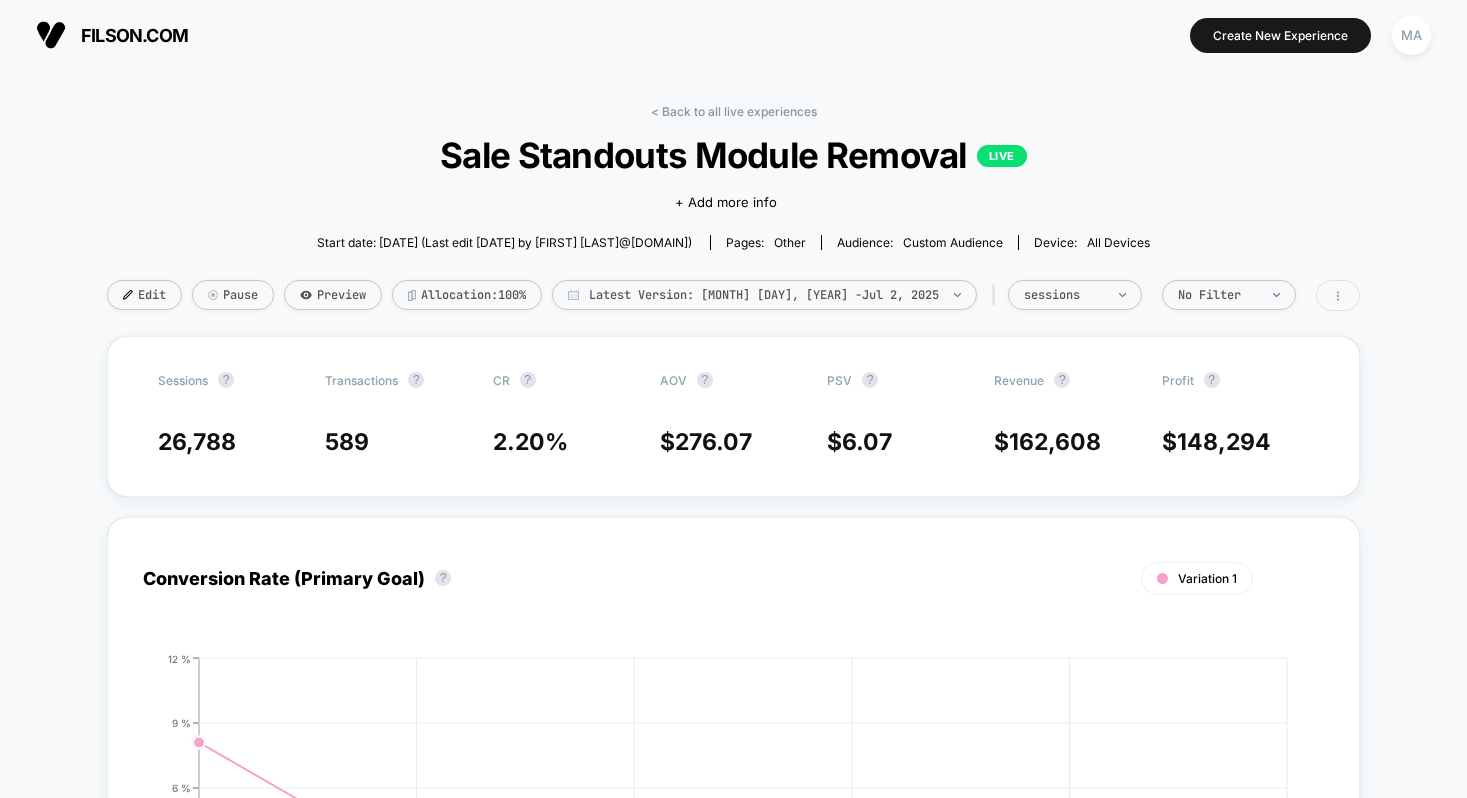 click at bounding box center (1338, 295) 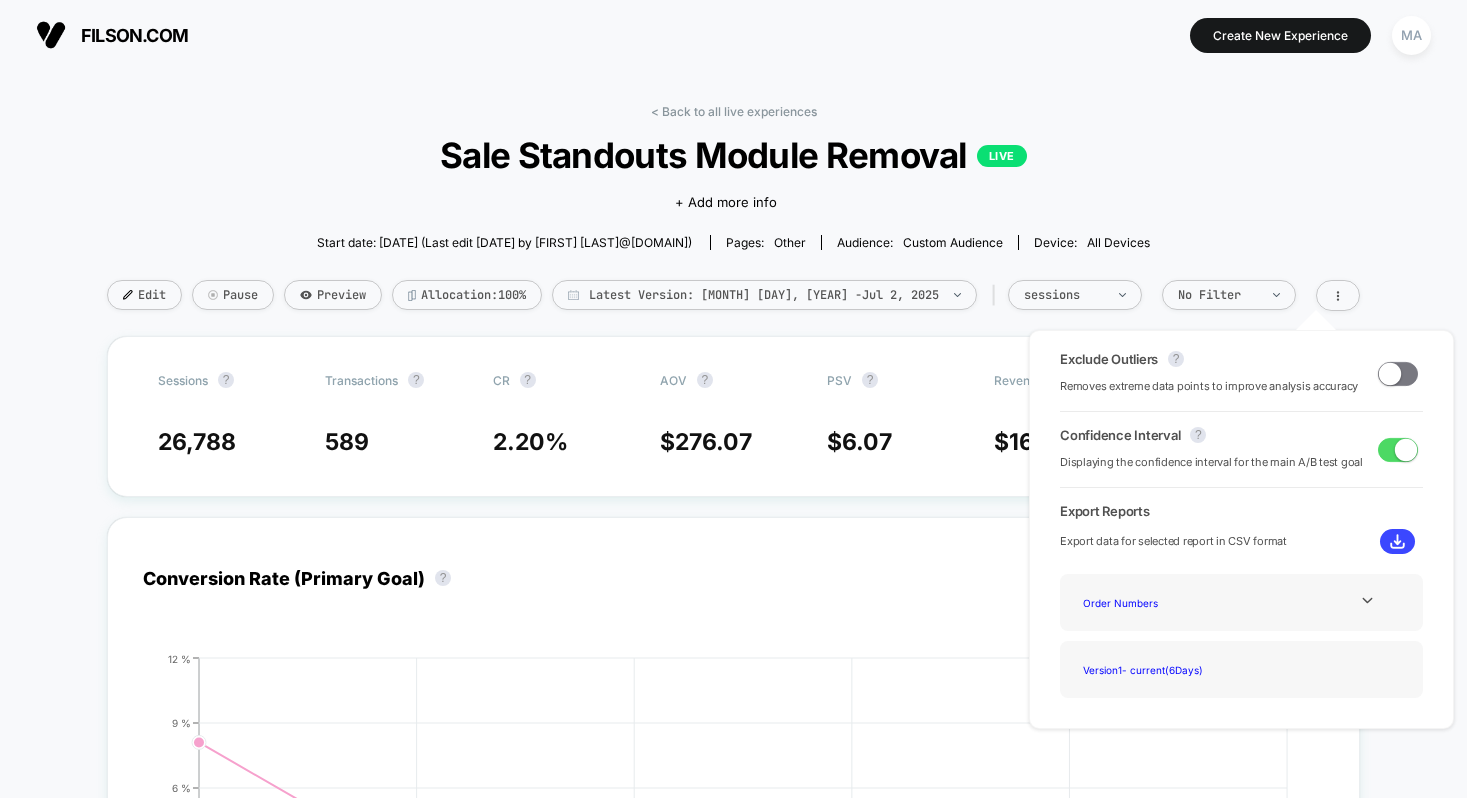 click on "< Back to all live experiences  Sale Standouts Module Removal LIVE Click to edit experience details + Add more info Start date: [DATE] (Last edit [DATE] by [FIRST] [LAST]@[DOMAIN]) Pages: other Audience: Custom Audience Device: all devices Edit Pause  Preview Allocation:  100% Latest Version:     [DATE]    -    [DATE] |   sessions   No Filter" at bounding box center (733, 220) 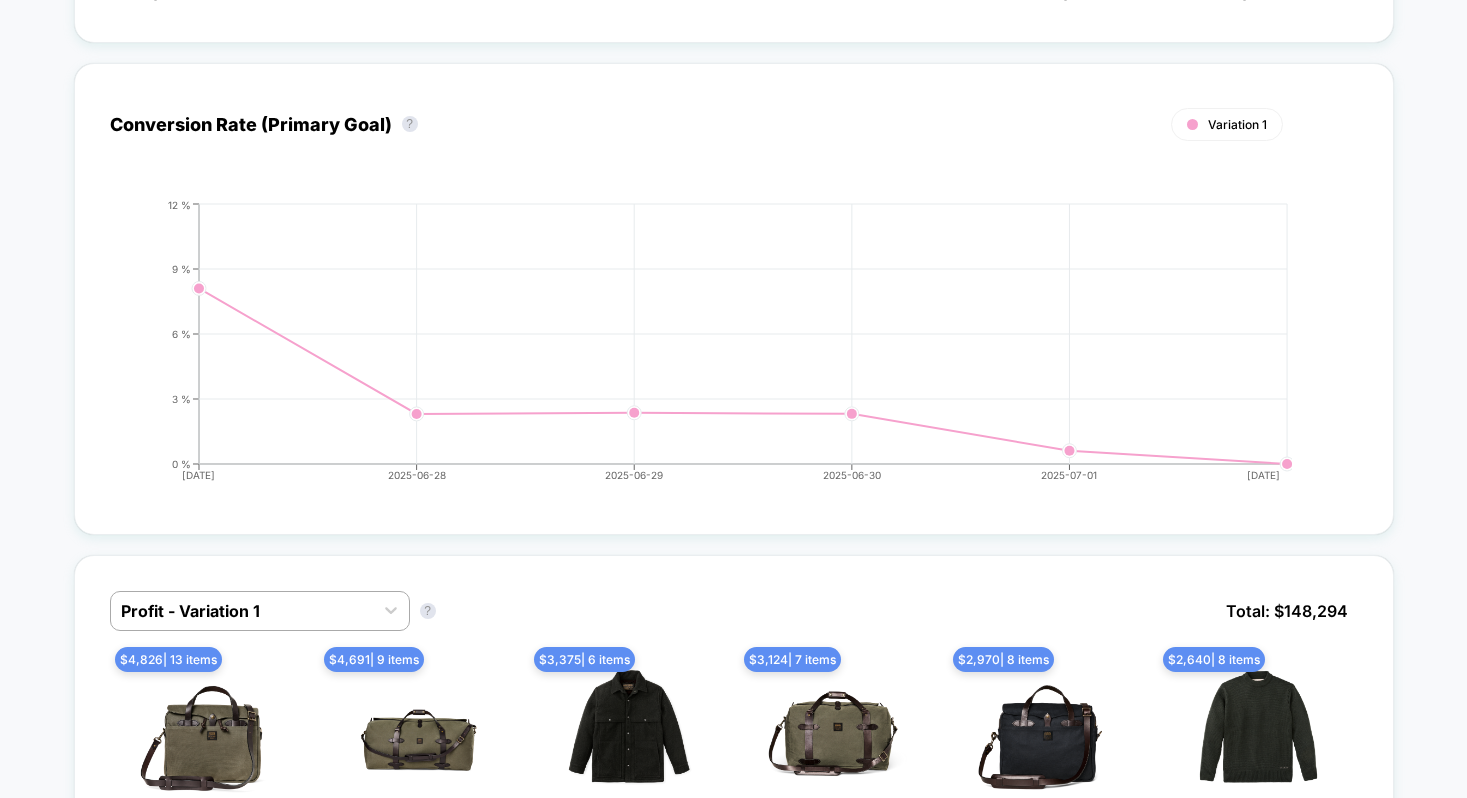 scroll, scrollTop: 0, scrollLeft: 0, axis: both 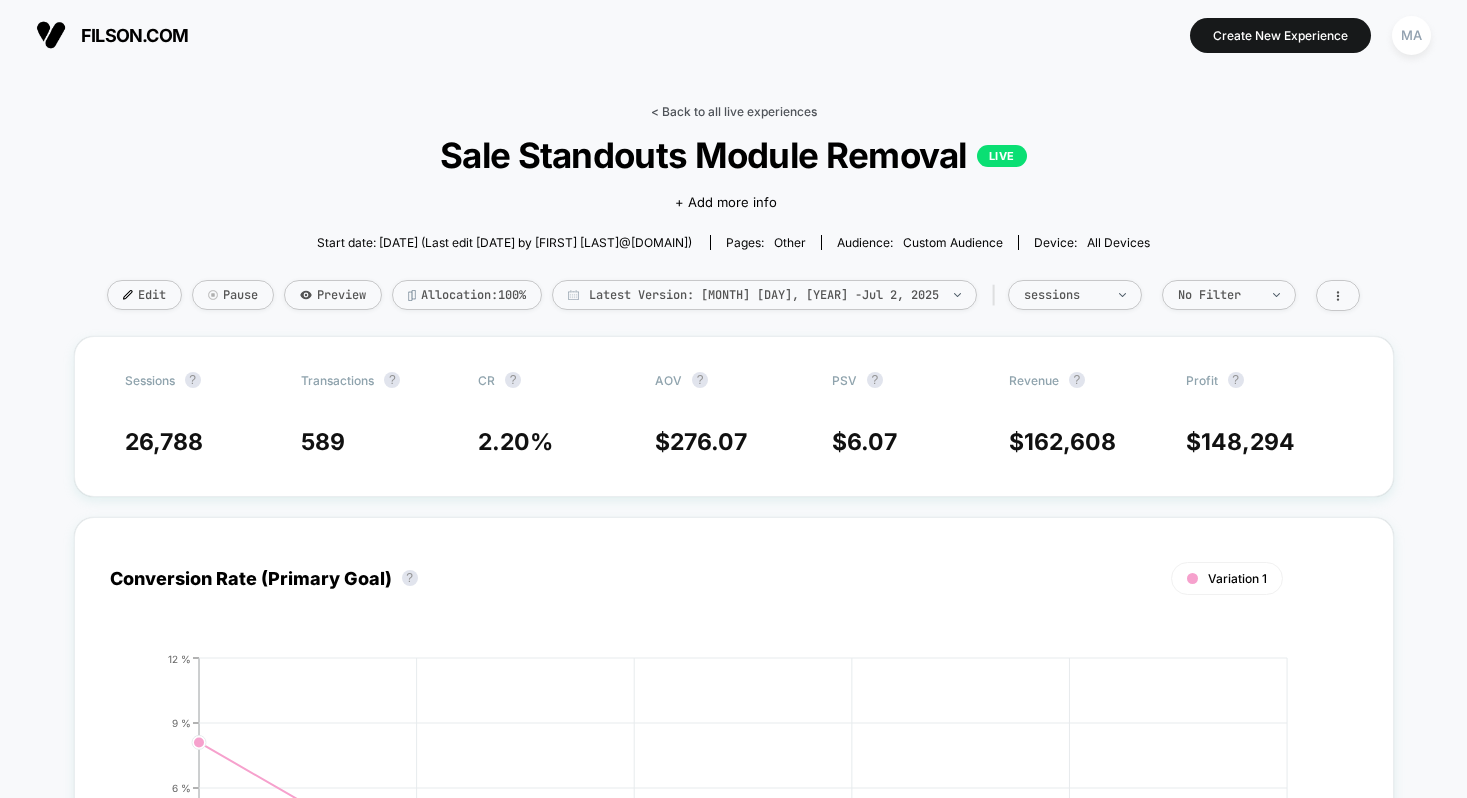 click on "< Back to all live experiences" at bounding box center (734, 111) 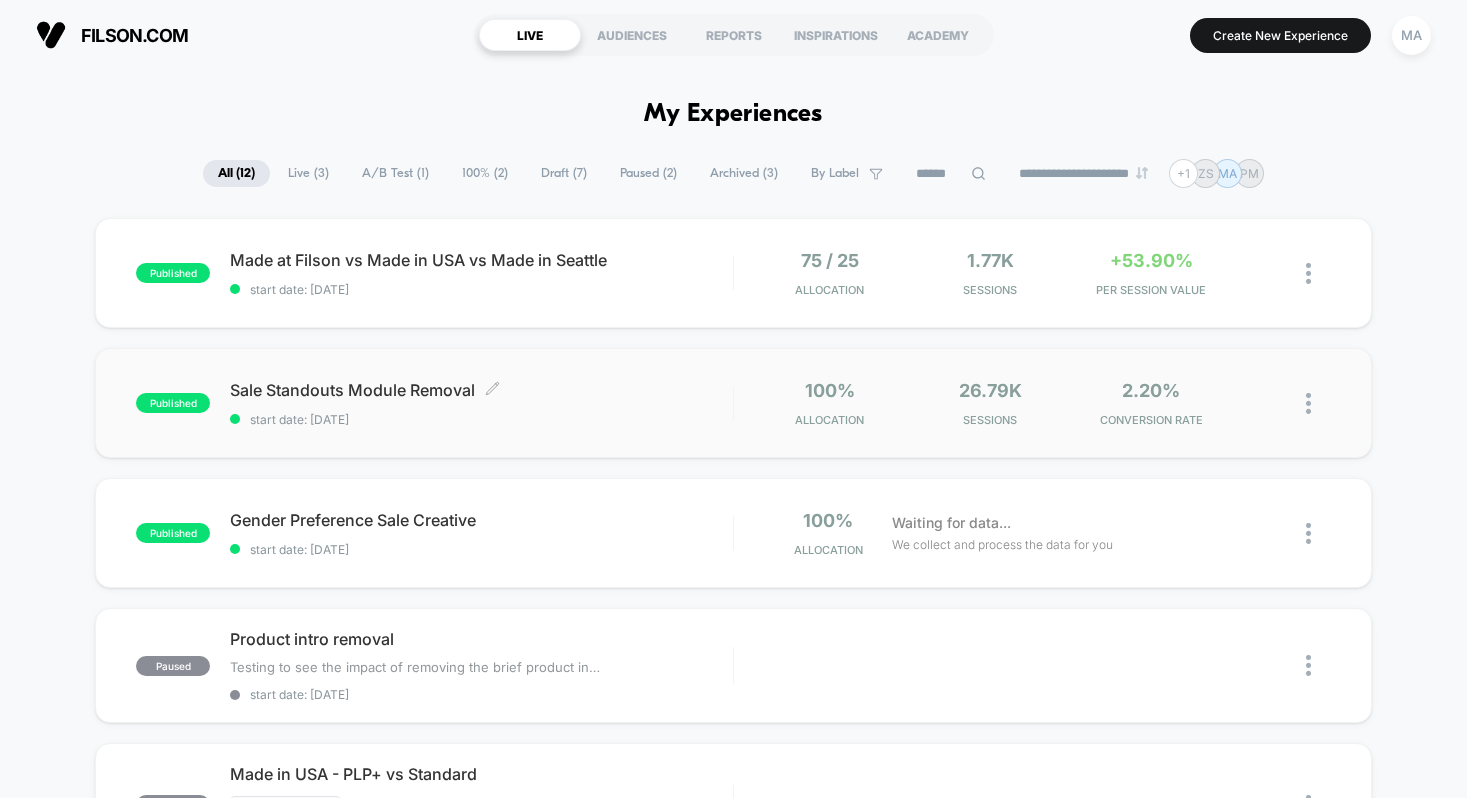 click on "published" at bounding box center [173, 273] 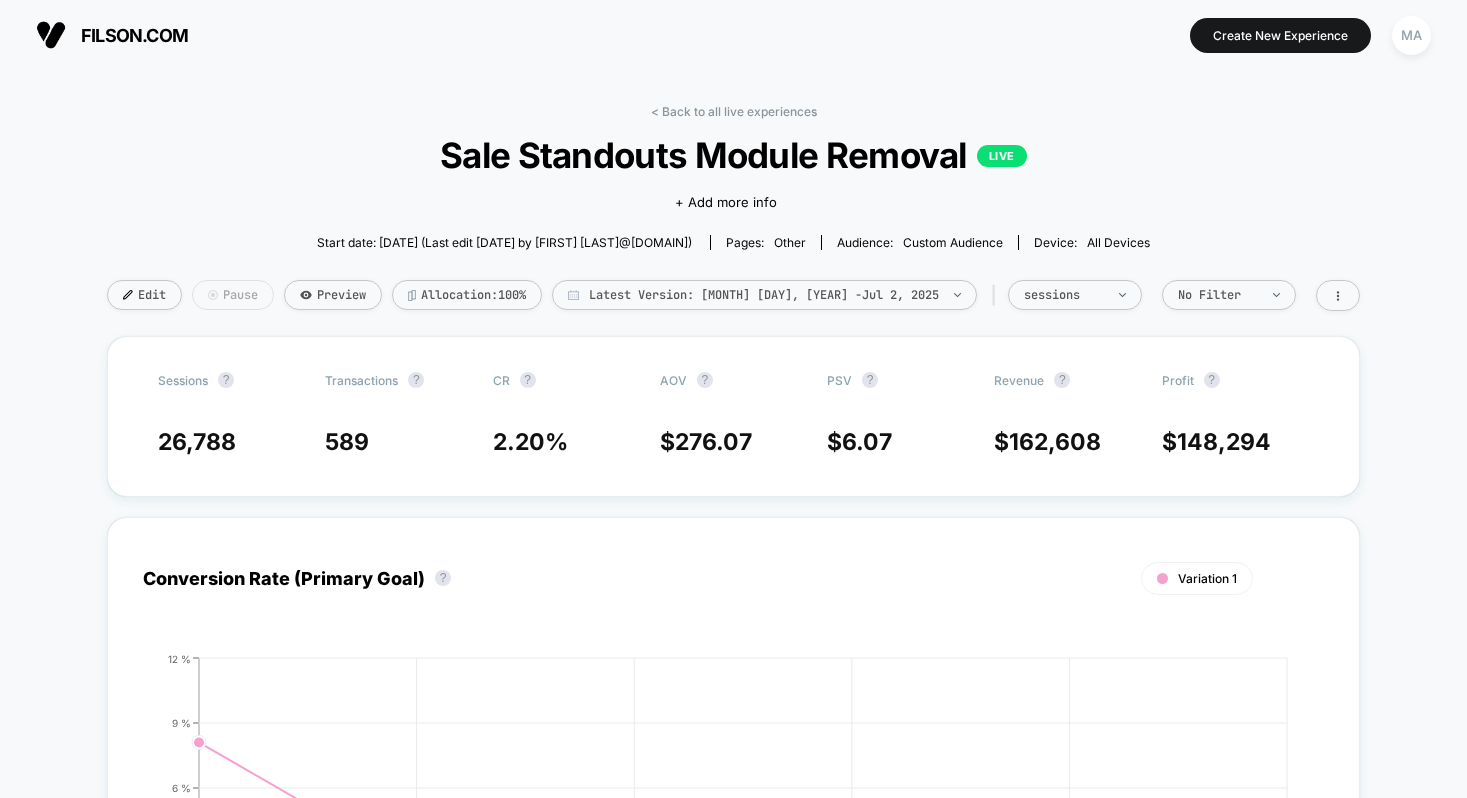 click on "Pause" at bounding box center [233, 295] 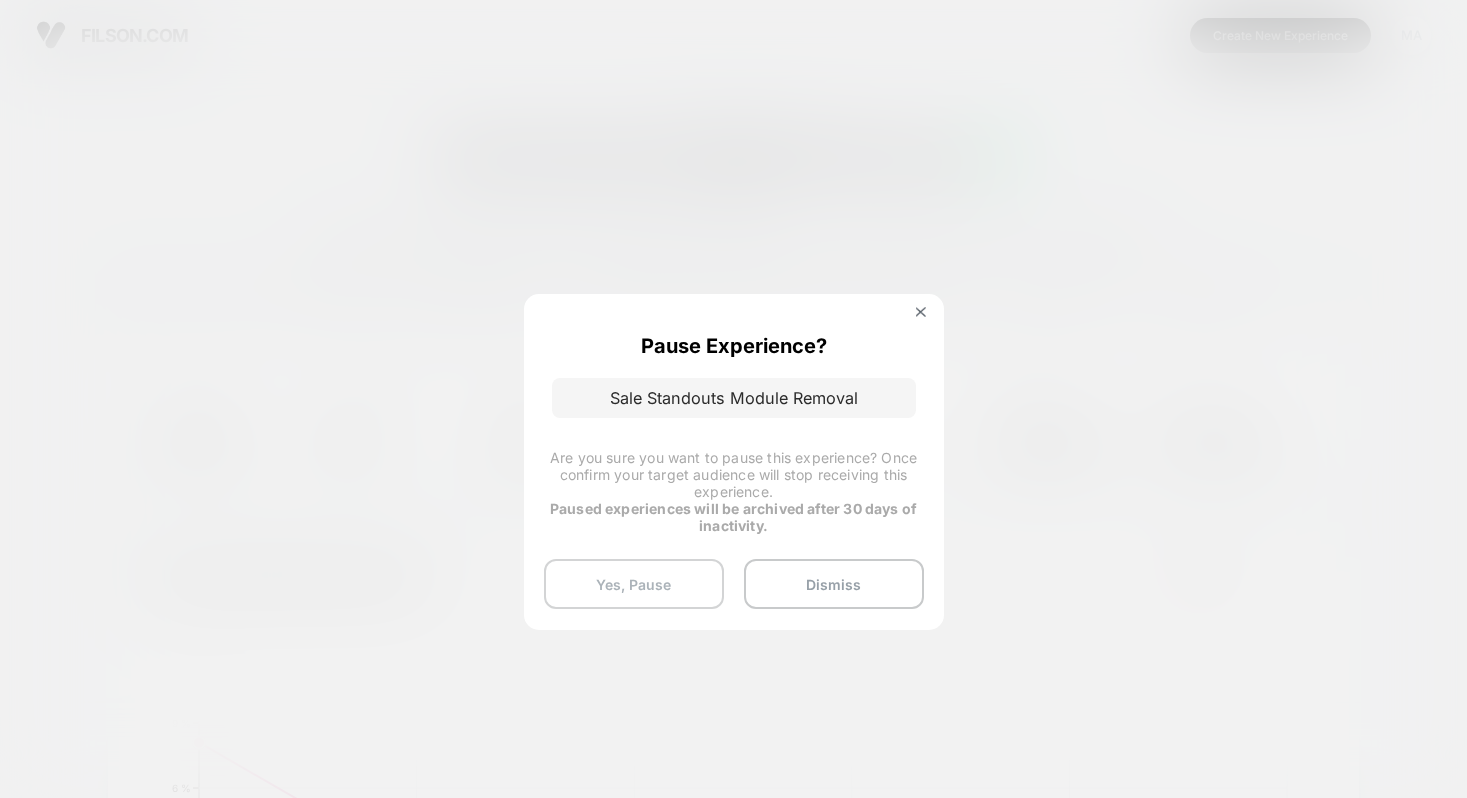 click on "Yes, Pause" at bounding box center [634, 584] 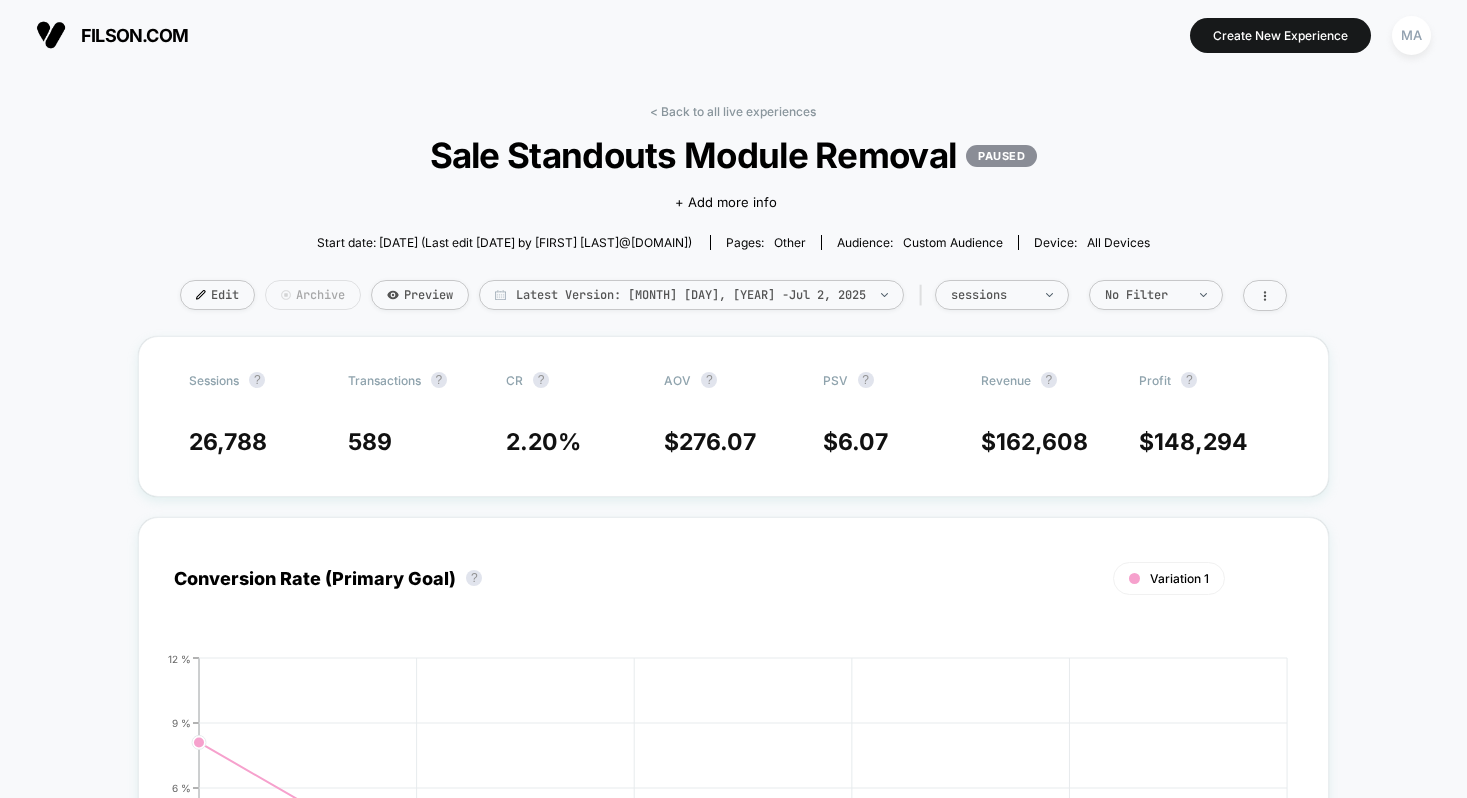 click on "Archive" at bounding box center [313, 295] 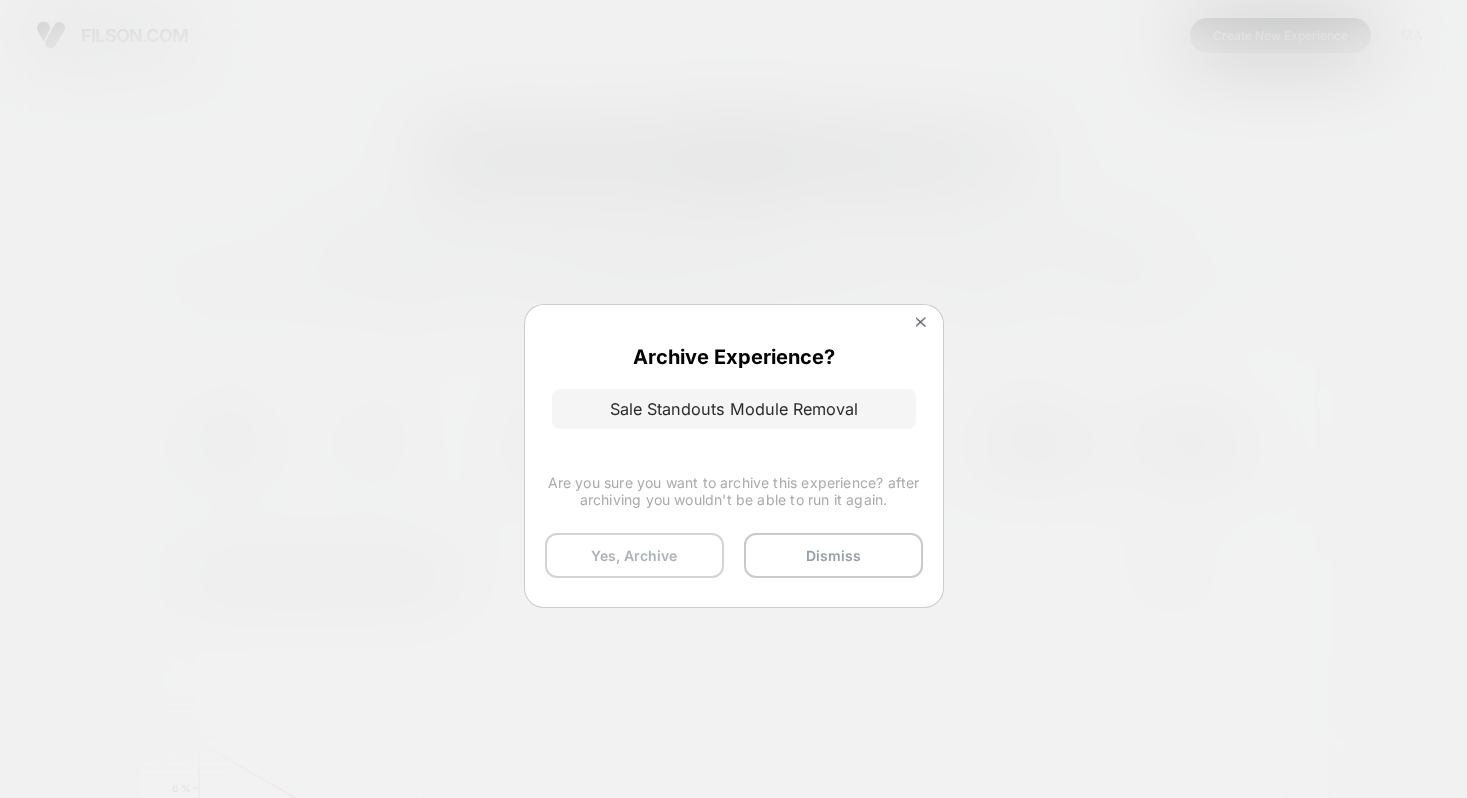 click on "Yes, Archive" at bounding box center (634, 555) 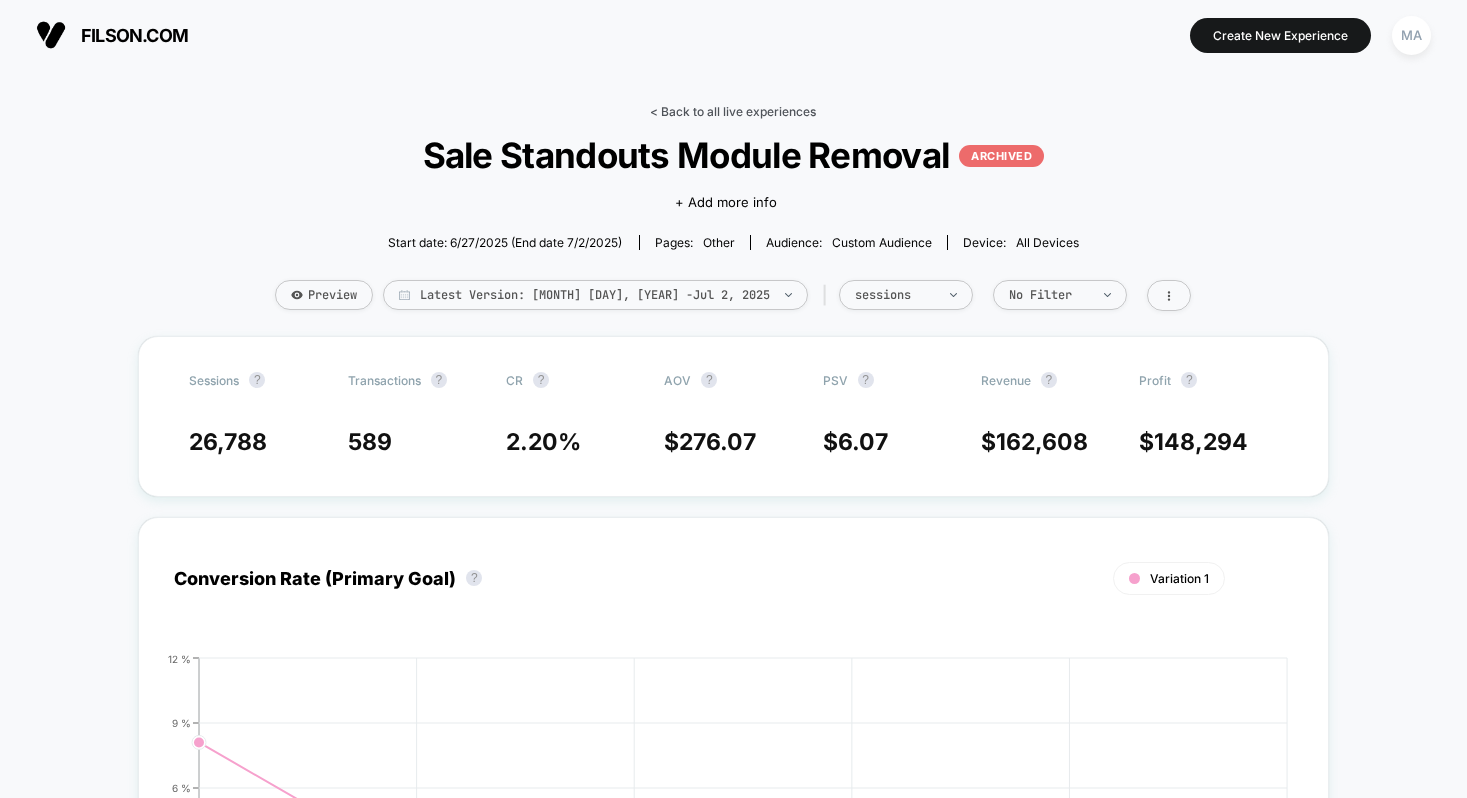 click on "< Back to all live experiences" at bounding box center (733, 111) 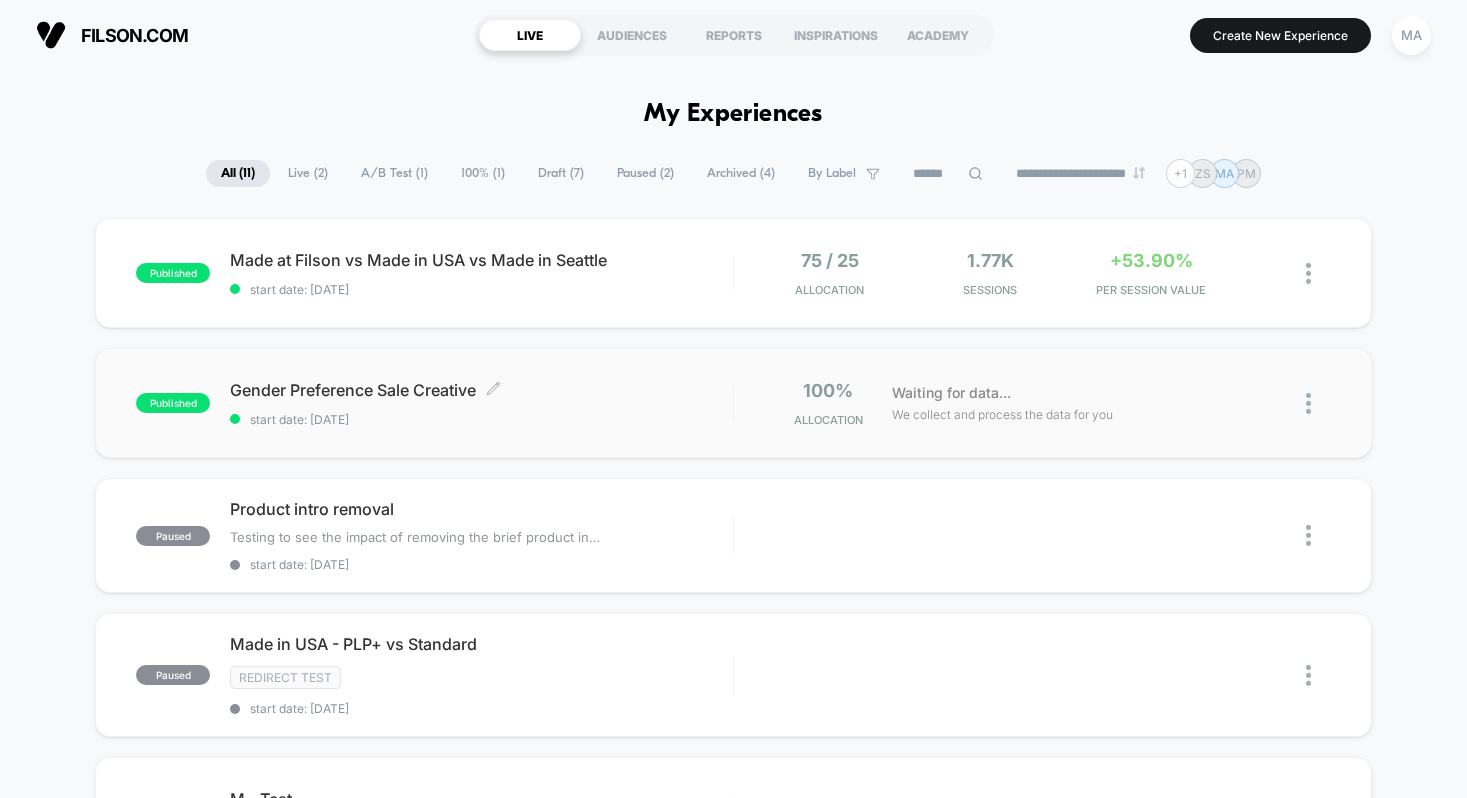 click on "published" at bounding box center [173, 273] 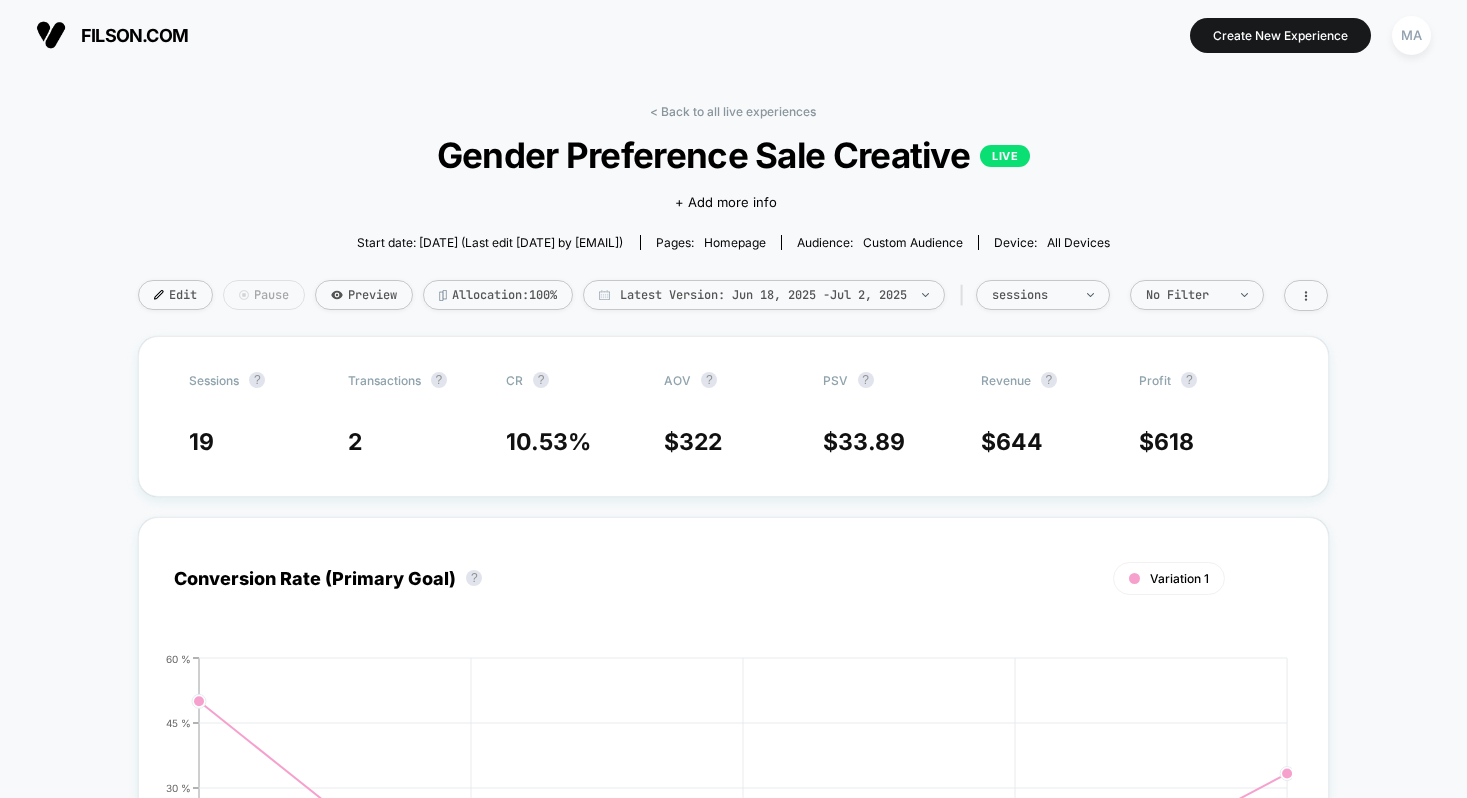 click on "Pause" at bounding box center [264, 295] 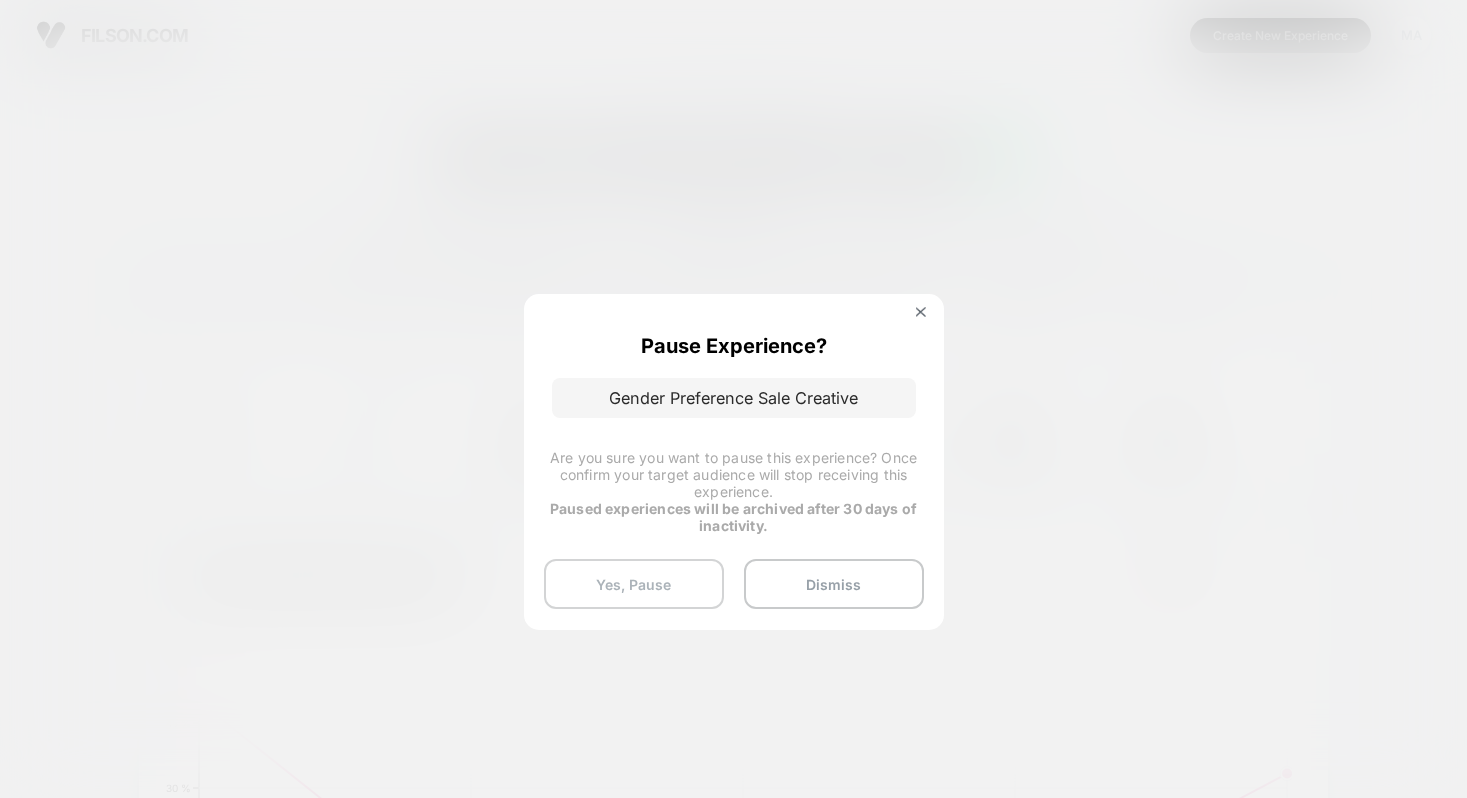 click on "Yes, Pause" at bounding box center (634, 584) 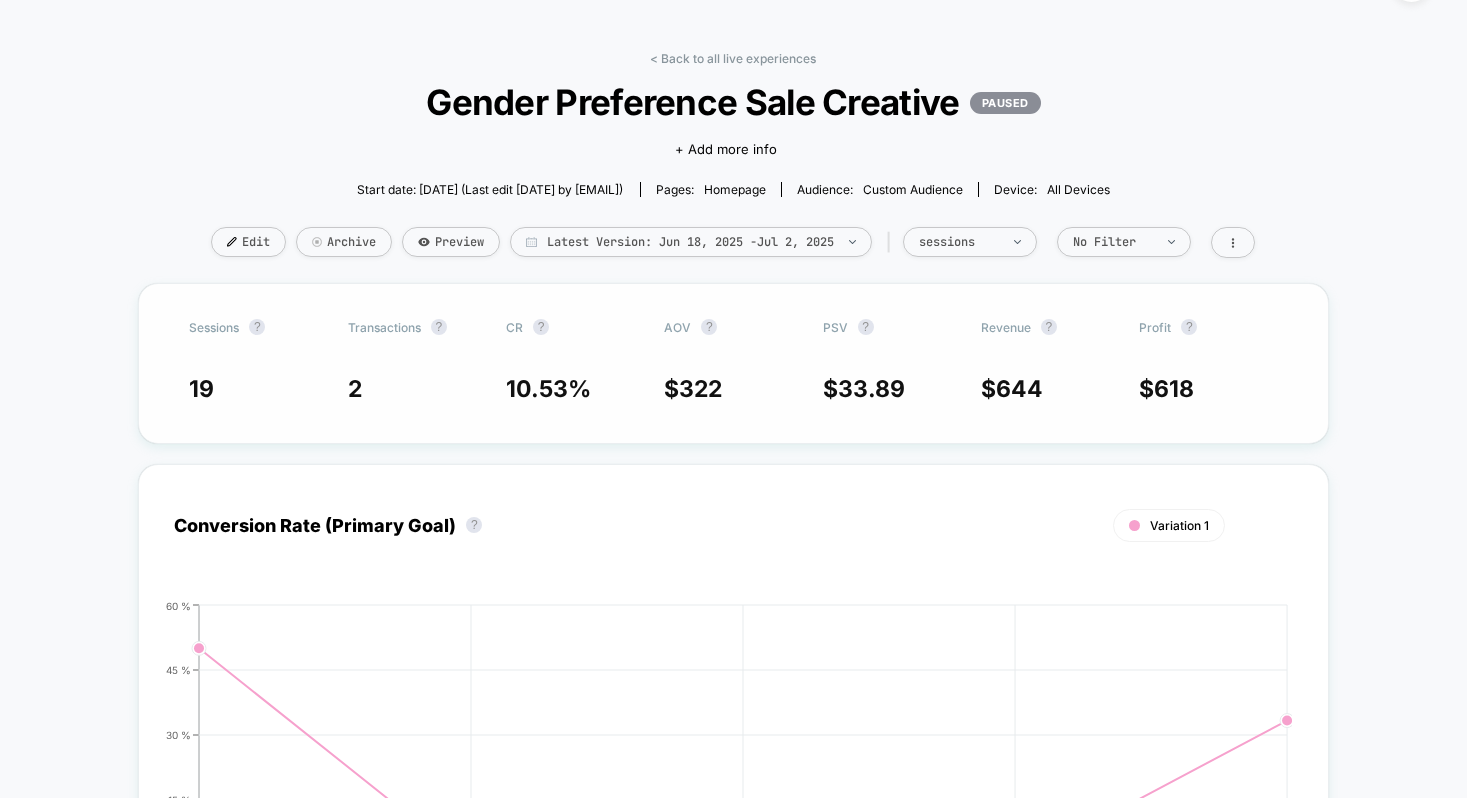 scroll, scrollTop: 15, scrollLeft: 0, axis: vertical 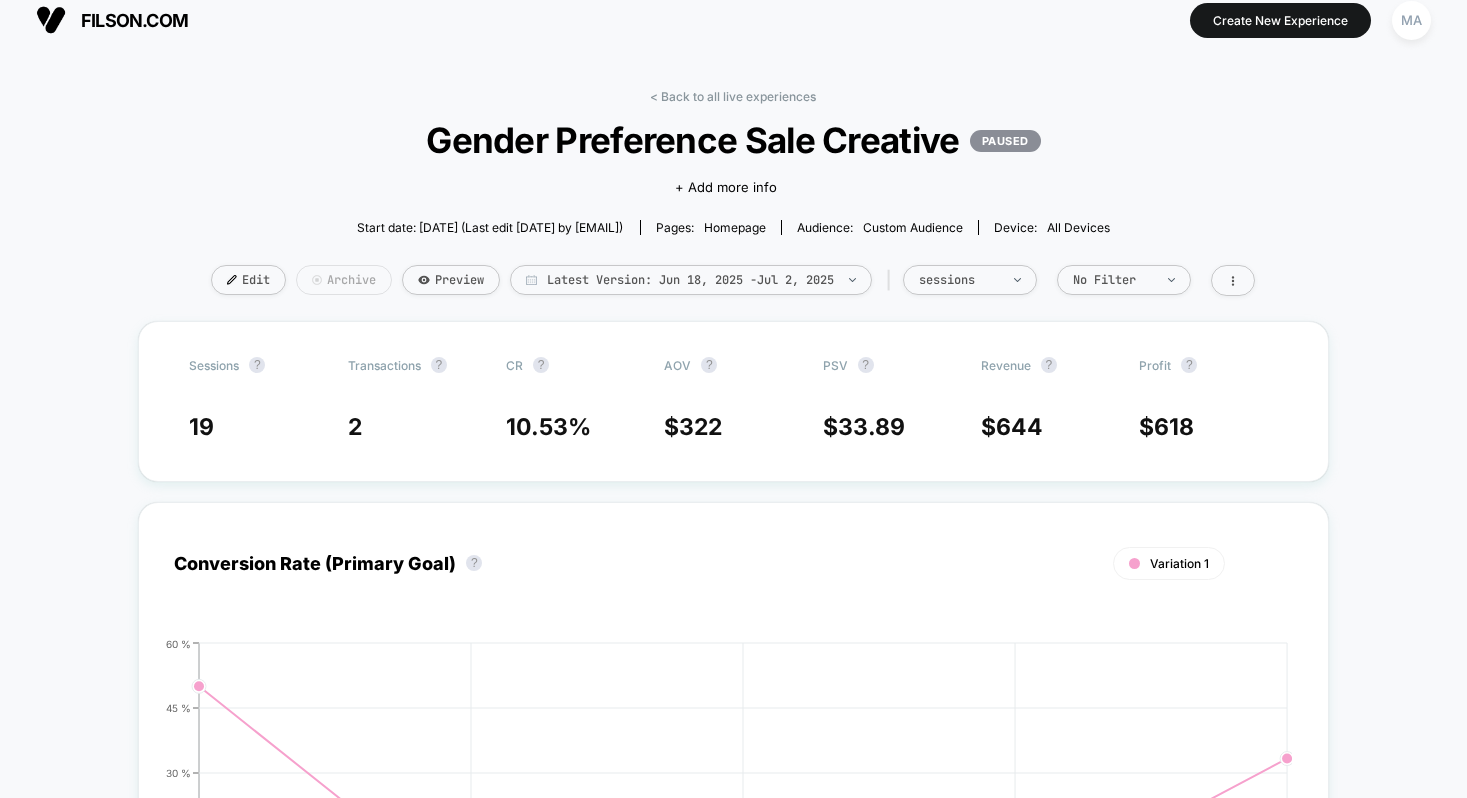 click on "Archive" at bounding box center (344, 280) 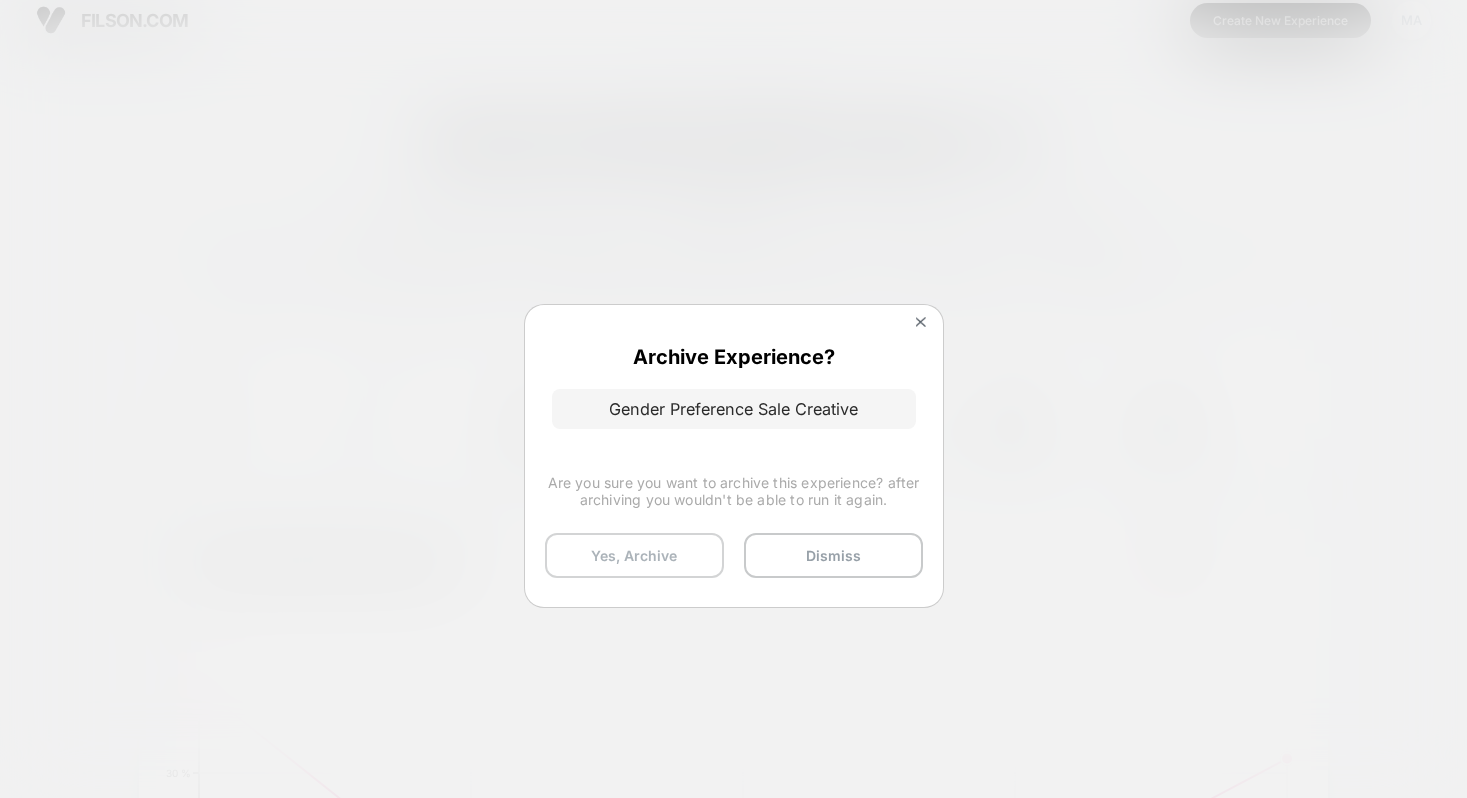 click on "Yes, Archive" at bounding box center [634, 555] 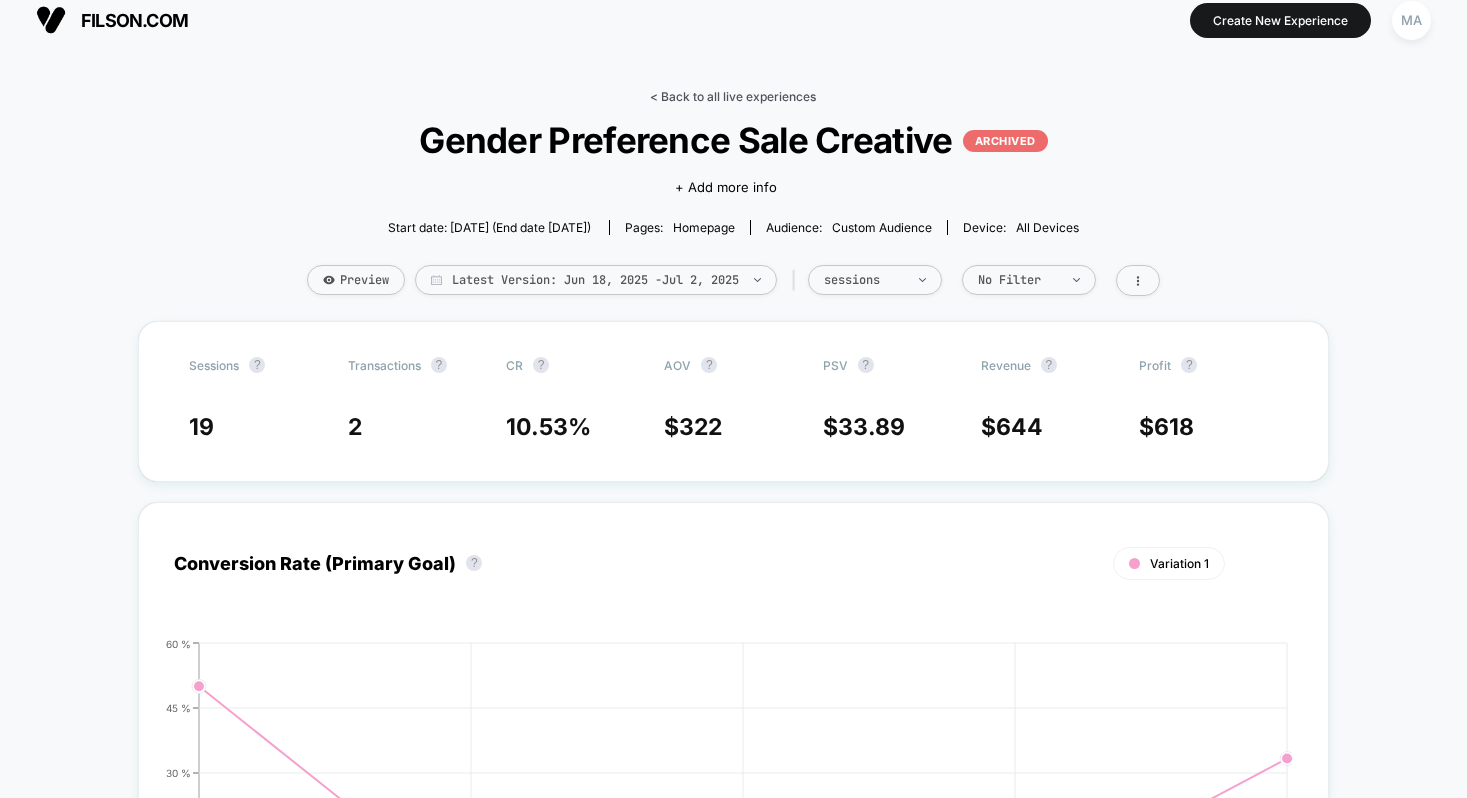 click on "< Back to all live experiences" at bounding box center (733, 96) 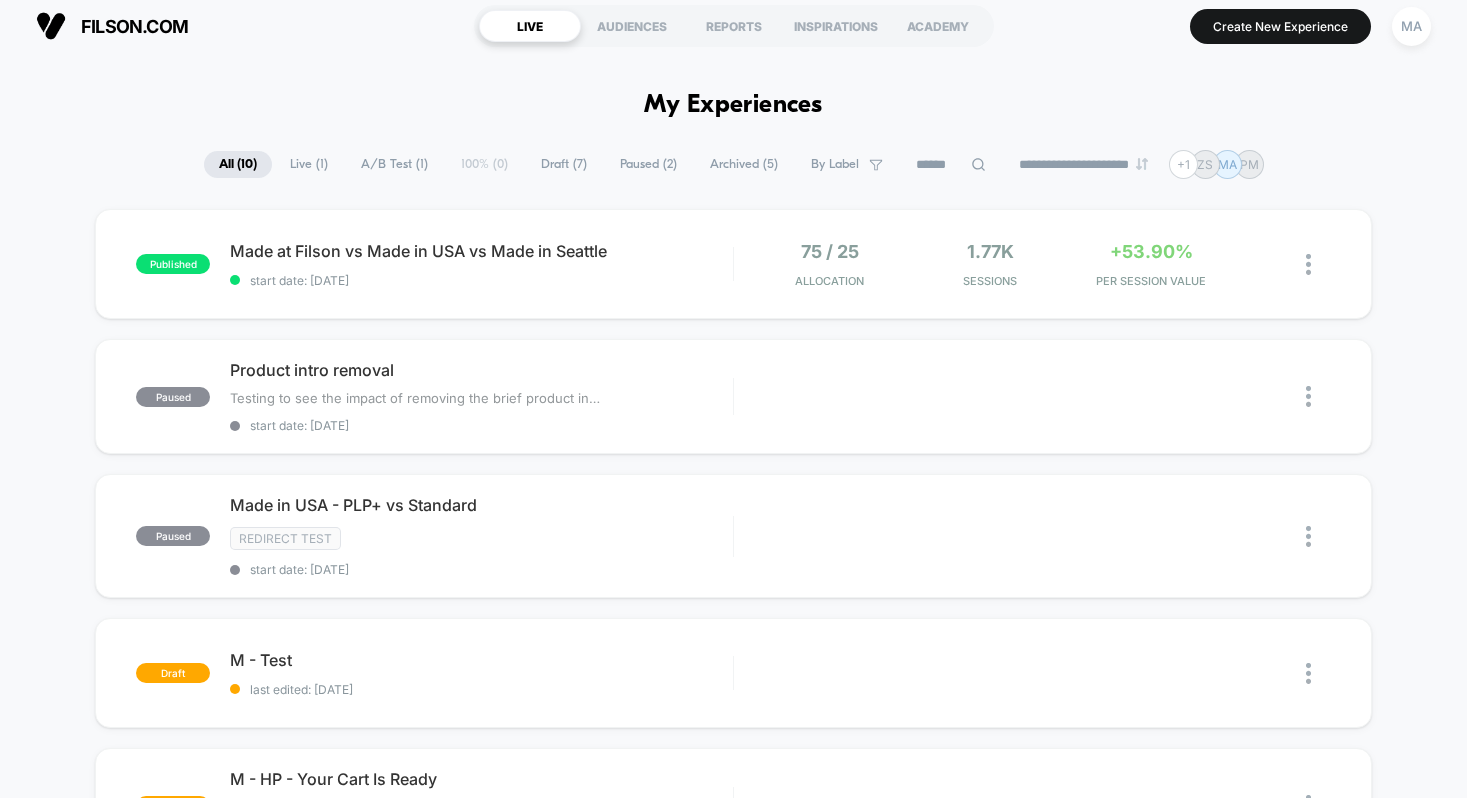 scroll, scrollTop: 20, scrollLeft: 0, axis: vertical 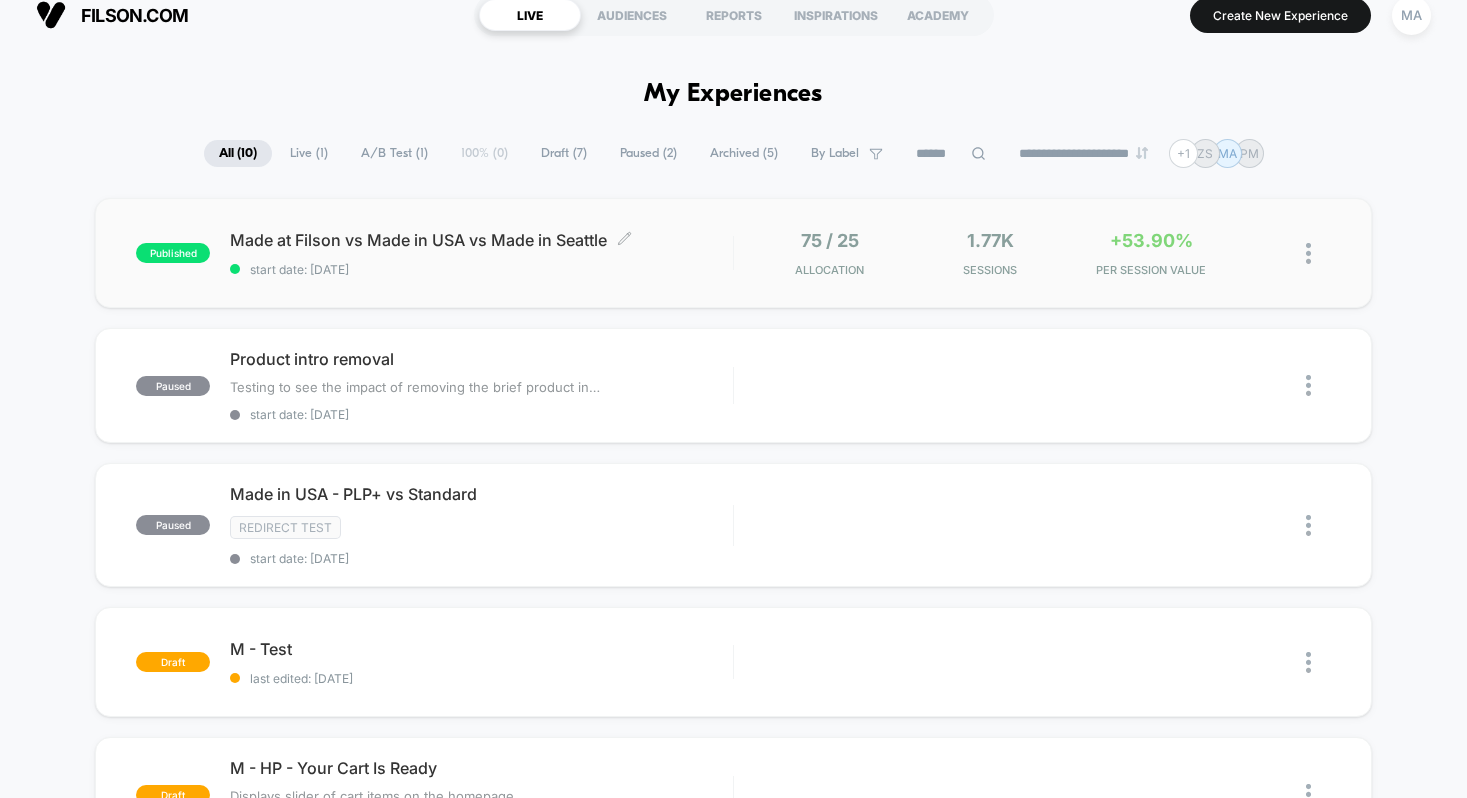 click on "Made at Filson vs Made in USA vs Made in Seattle Click to edit experience details" at bounding box center [481, 240] 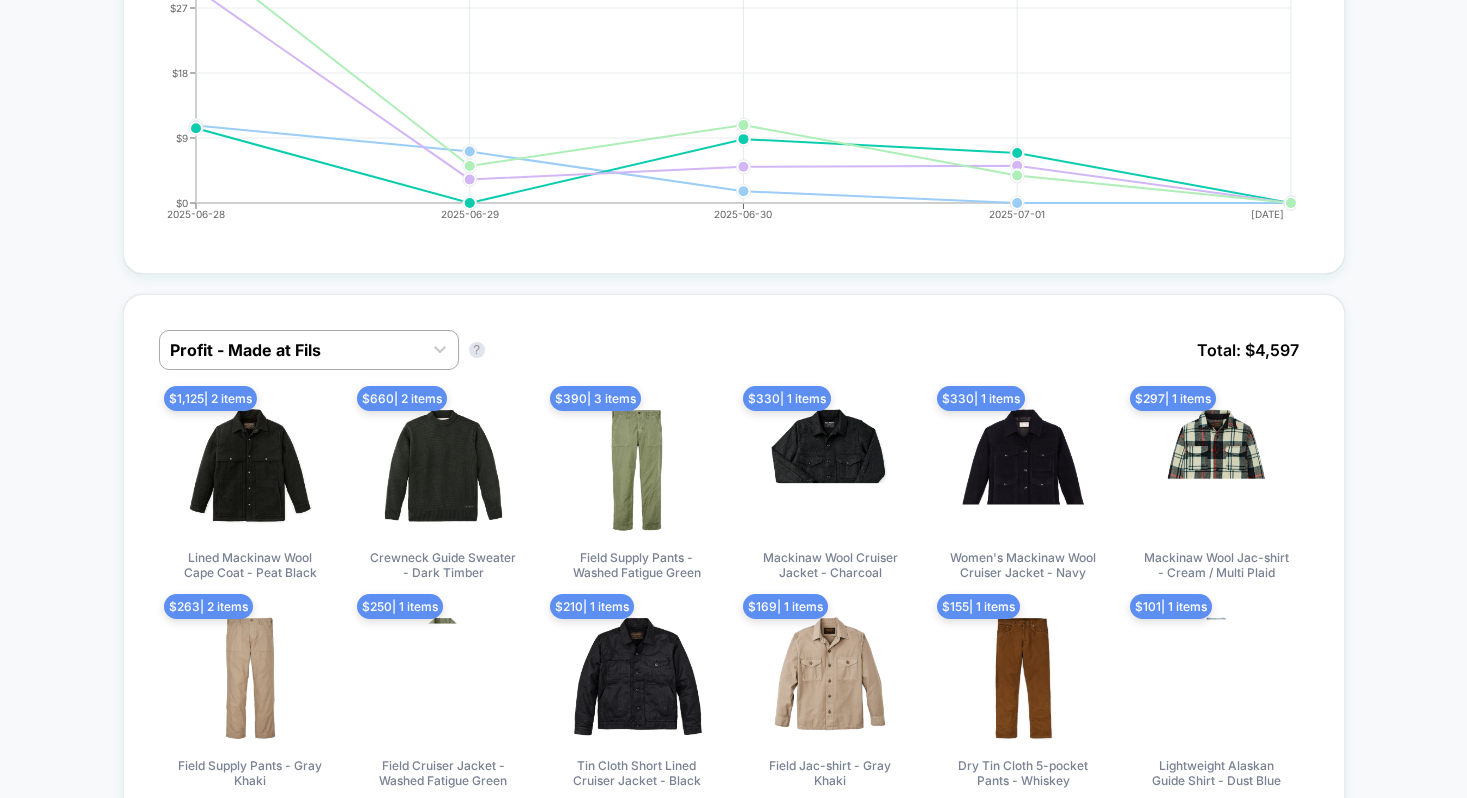 scroll, scrollTop: 1405, scrollLeft: 0, axis: vertical 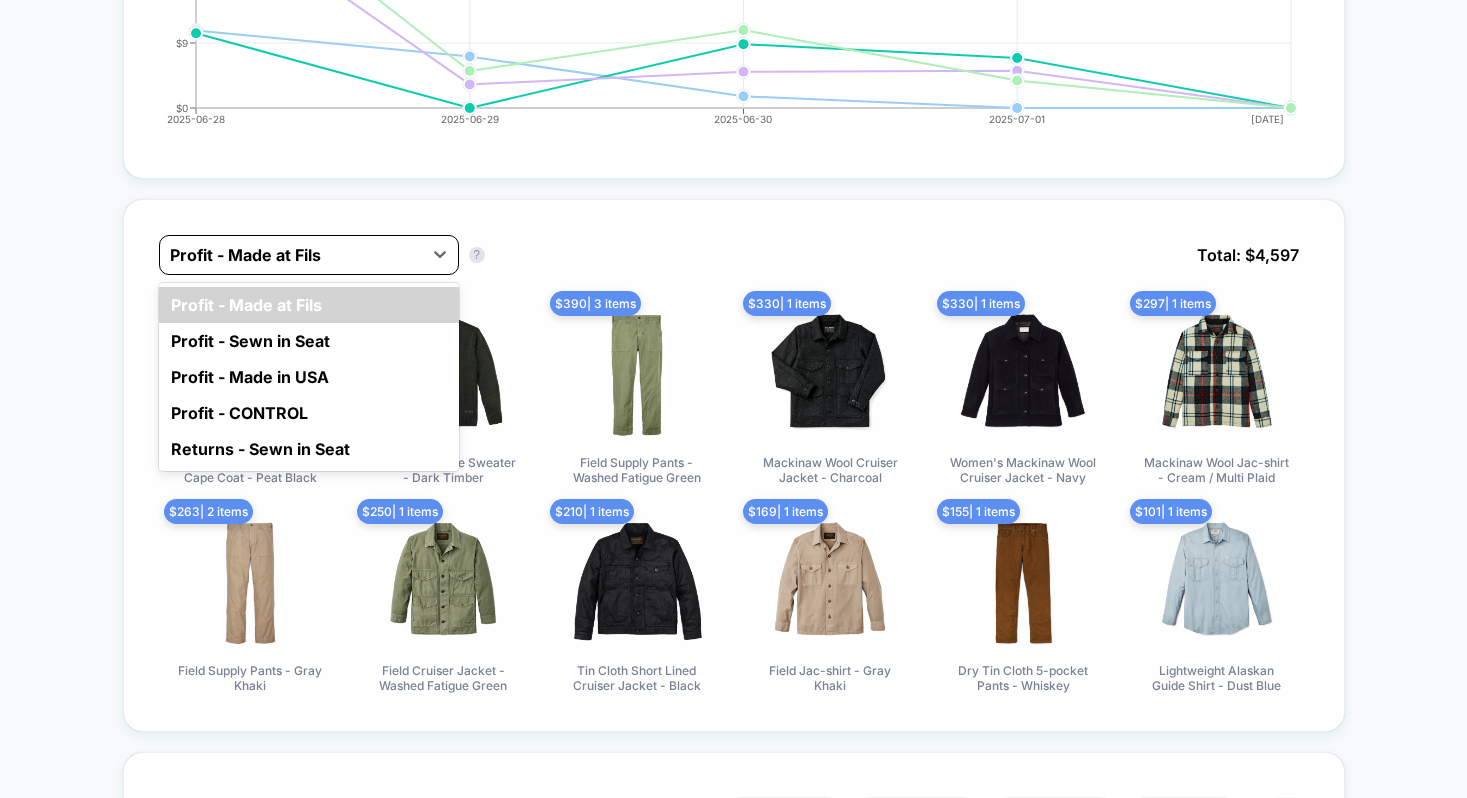 click at bounding box center (291, 255) 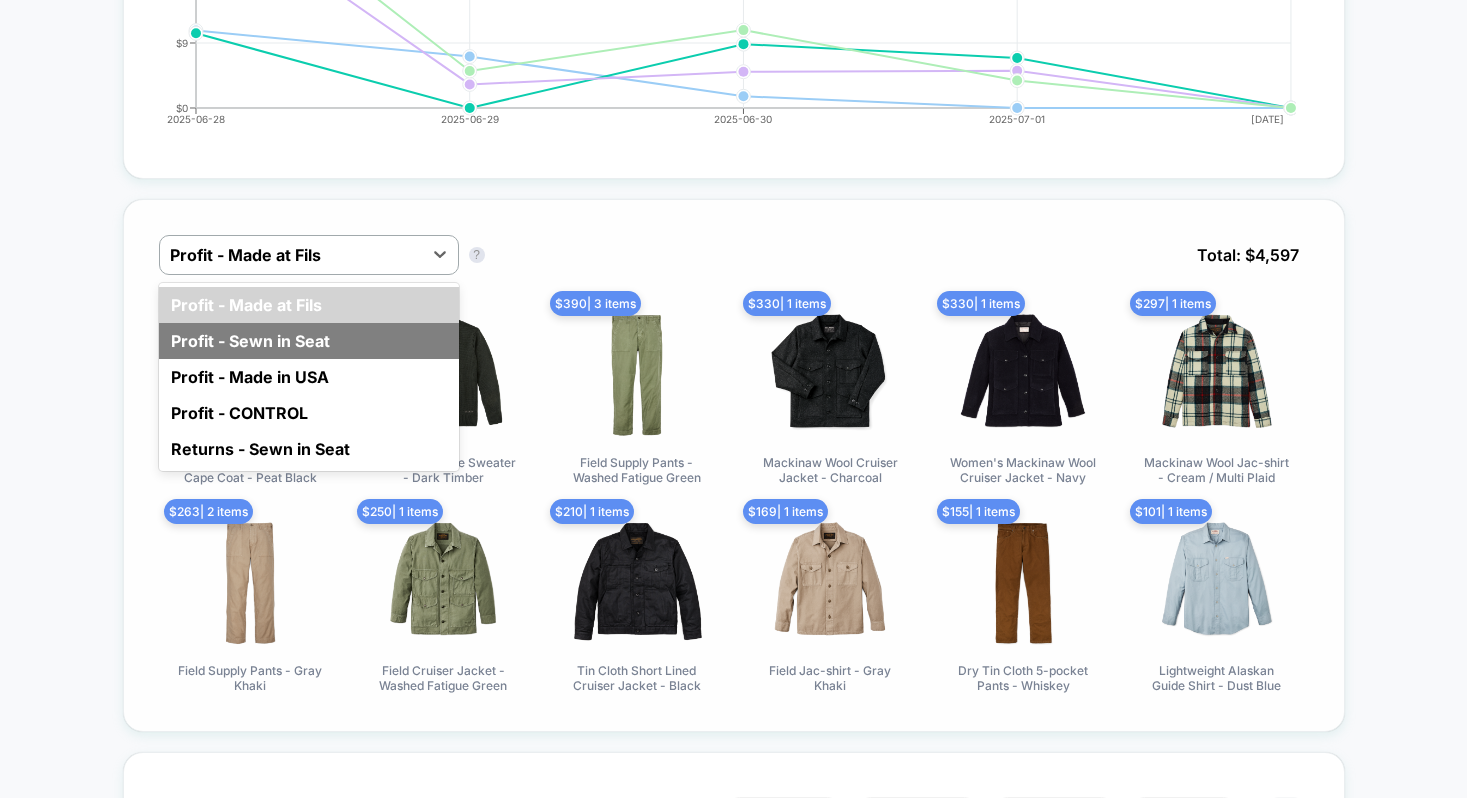 click on "Profit   - Sewn in Seat" at bounding box center [309, 341] 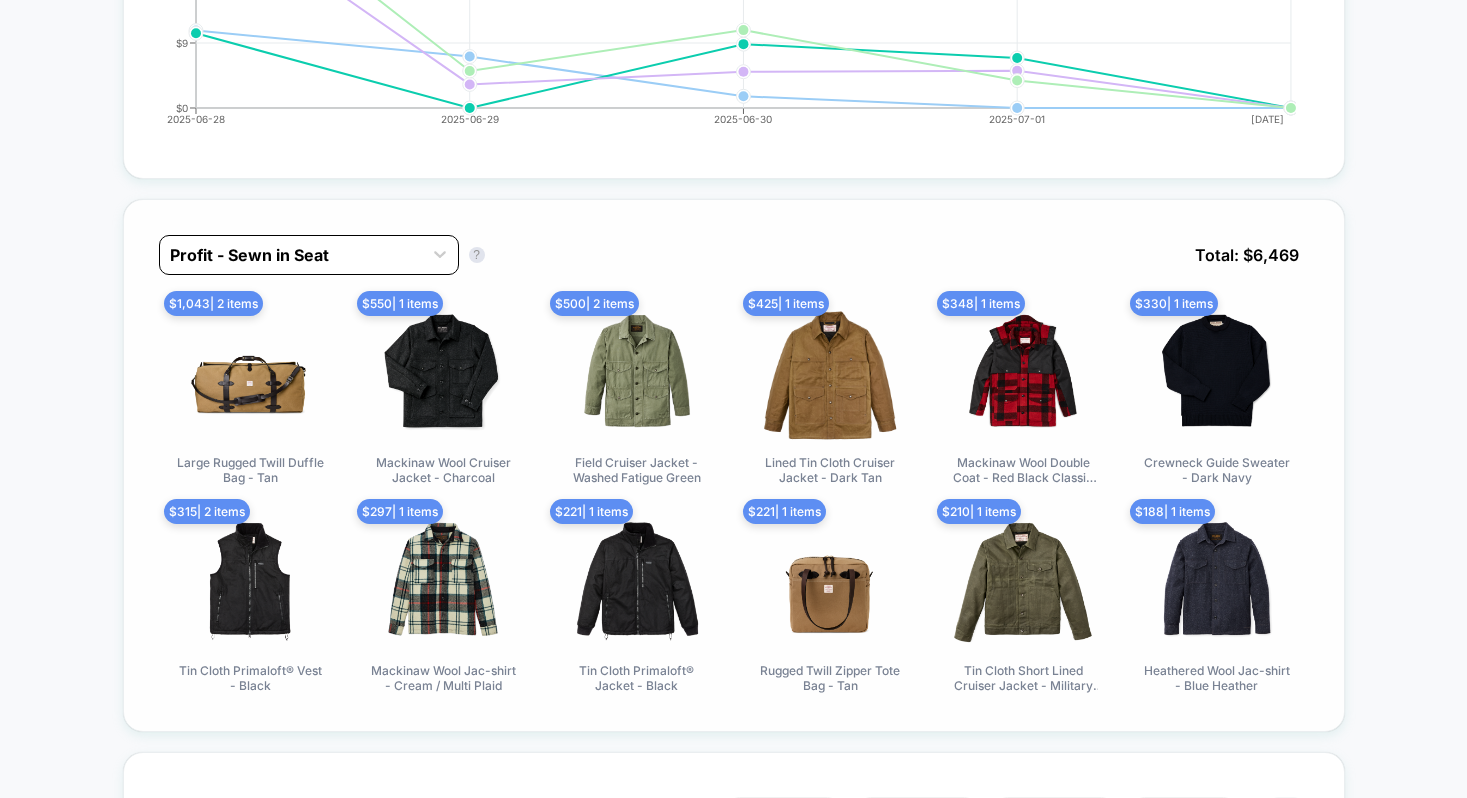 click at bounding box center (291, 255) 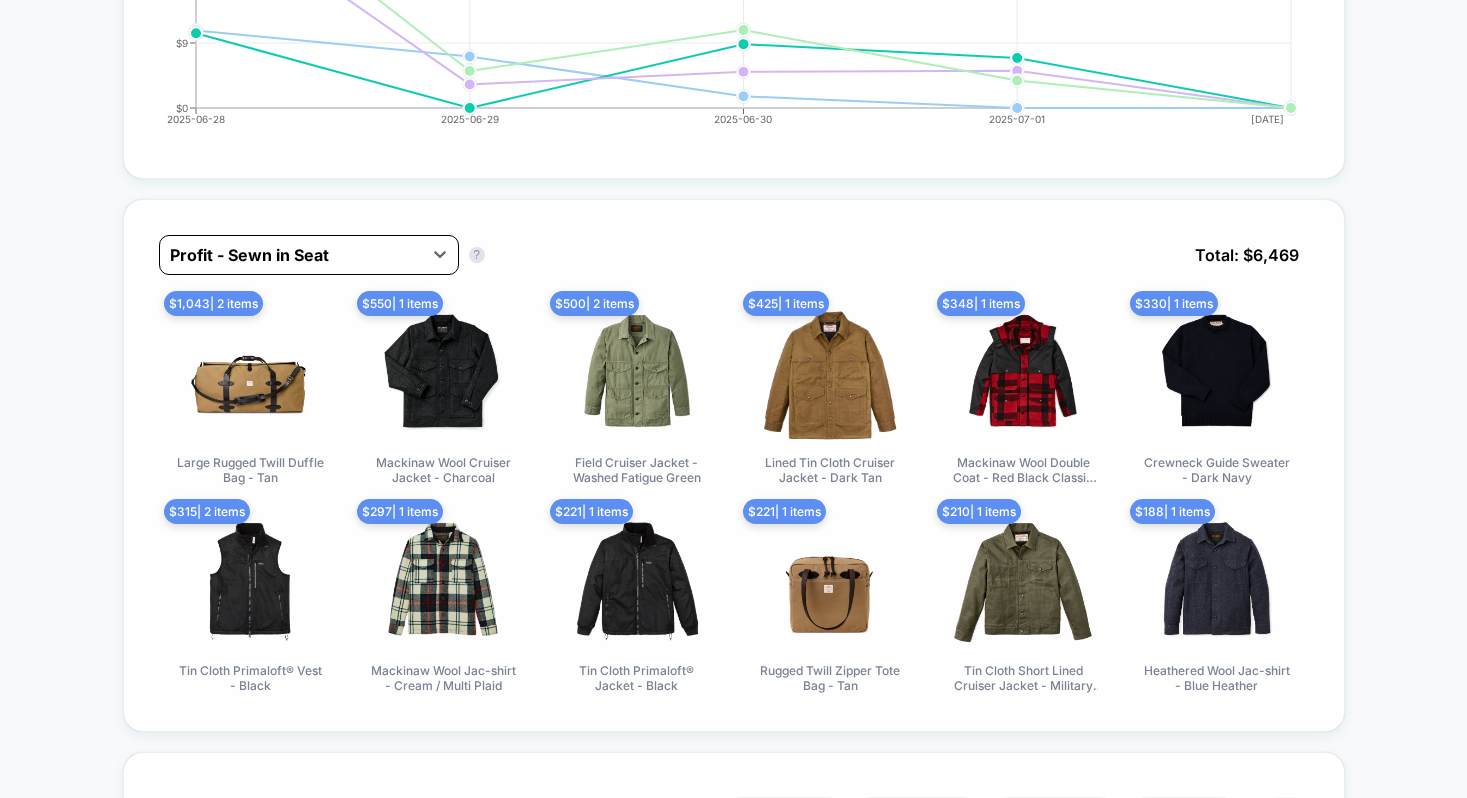 click at bounding box center (291, 255) 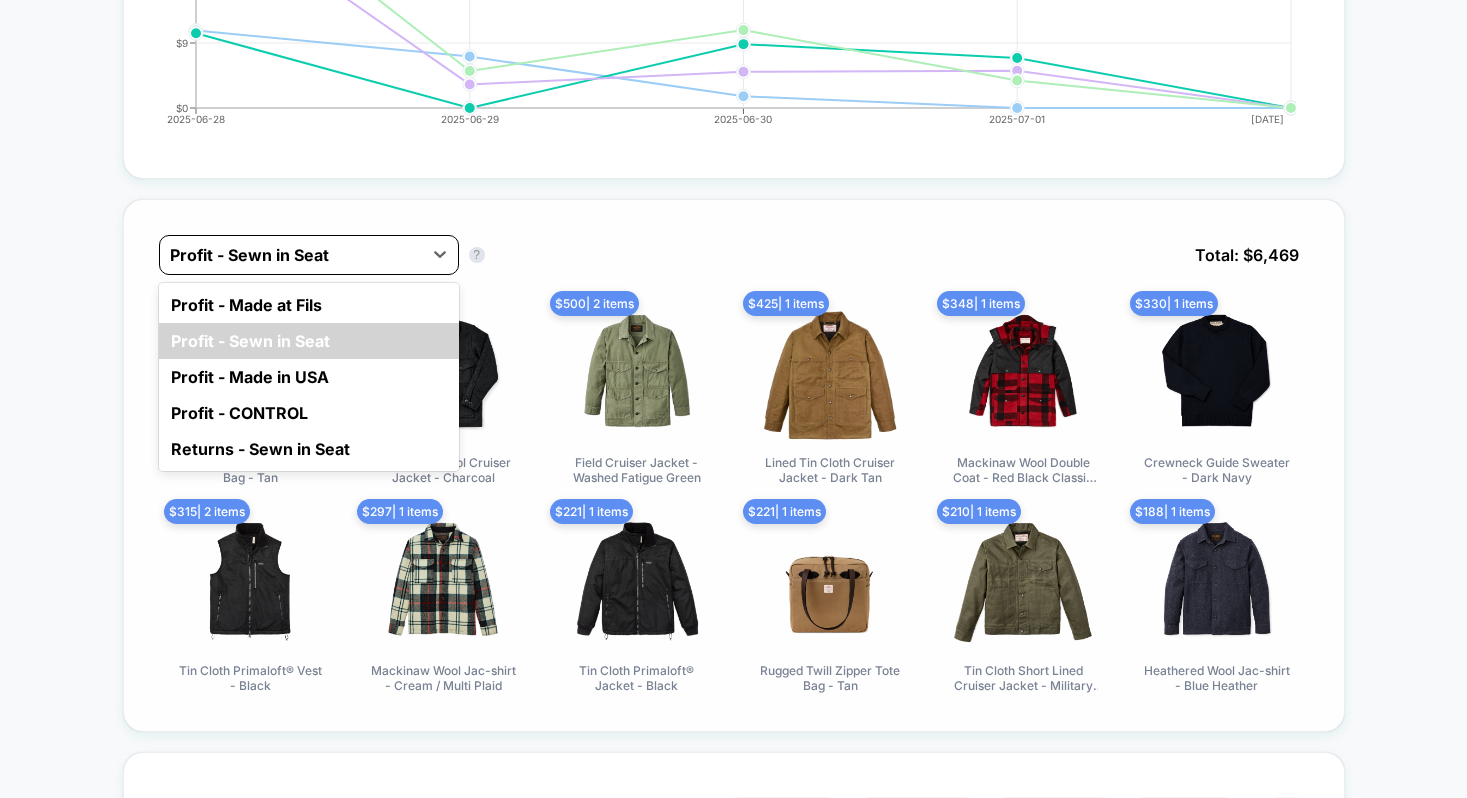 click at bounding box center [291, 255] 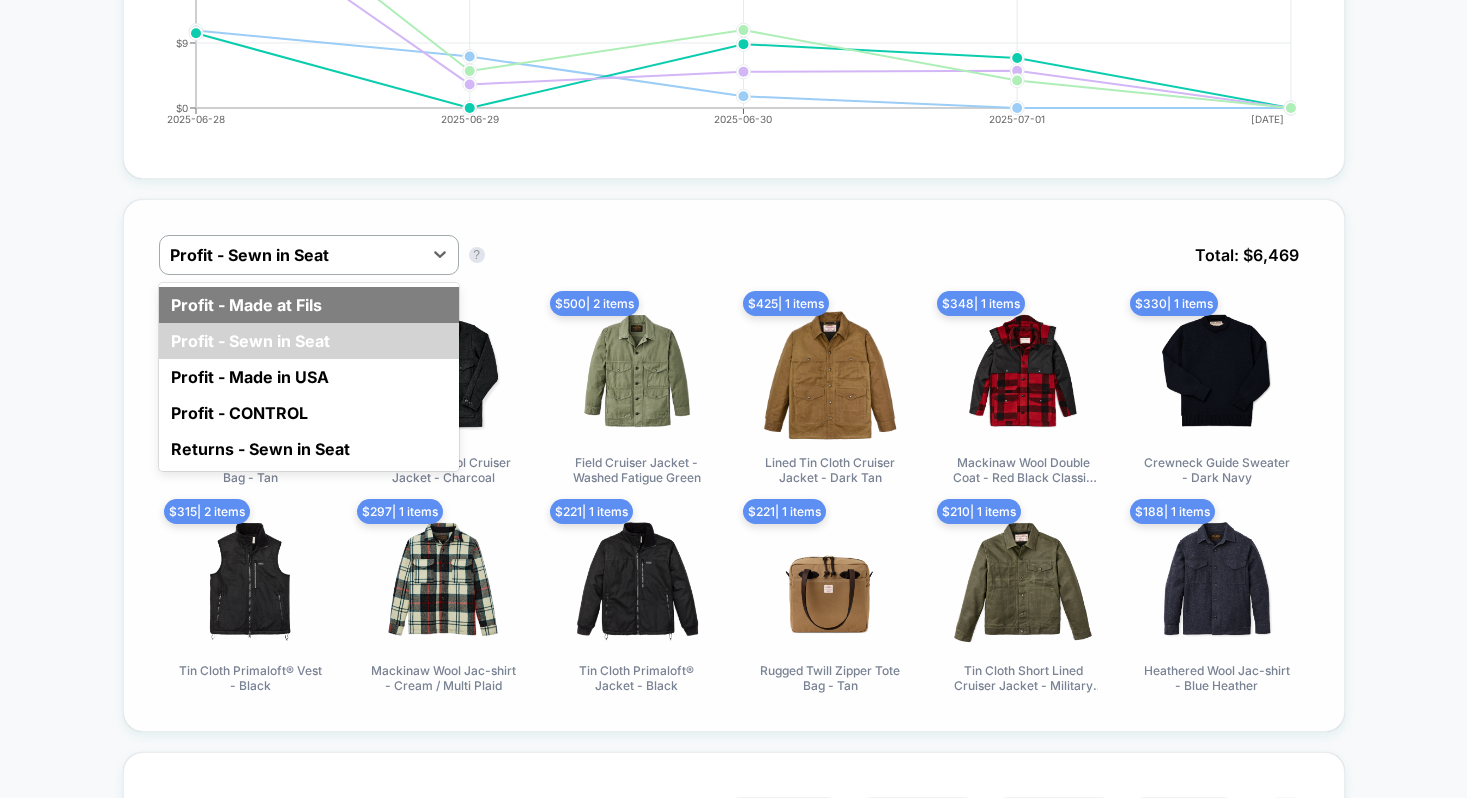 click on "Profit   - Made at Fils" at bounding box center [309, 305] 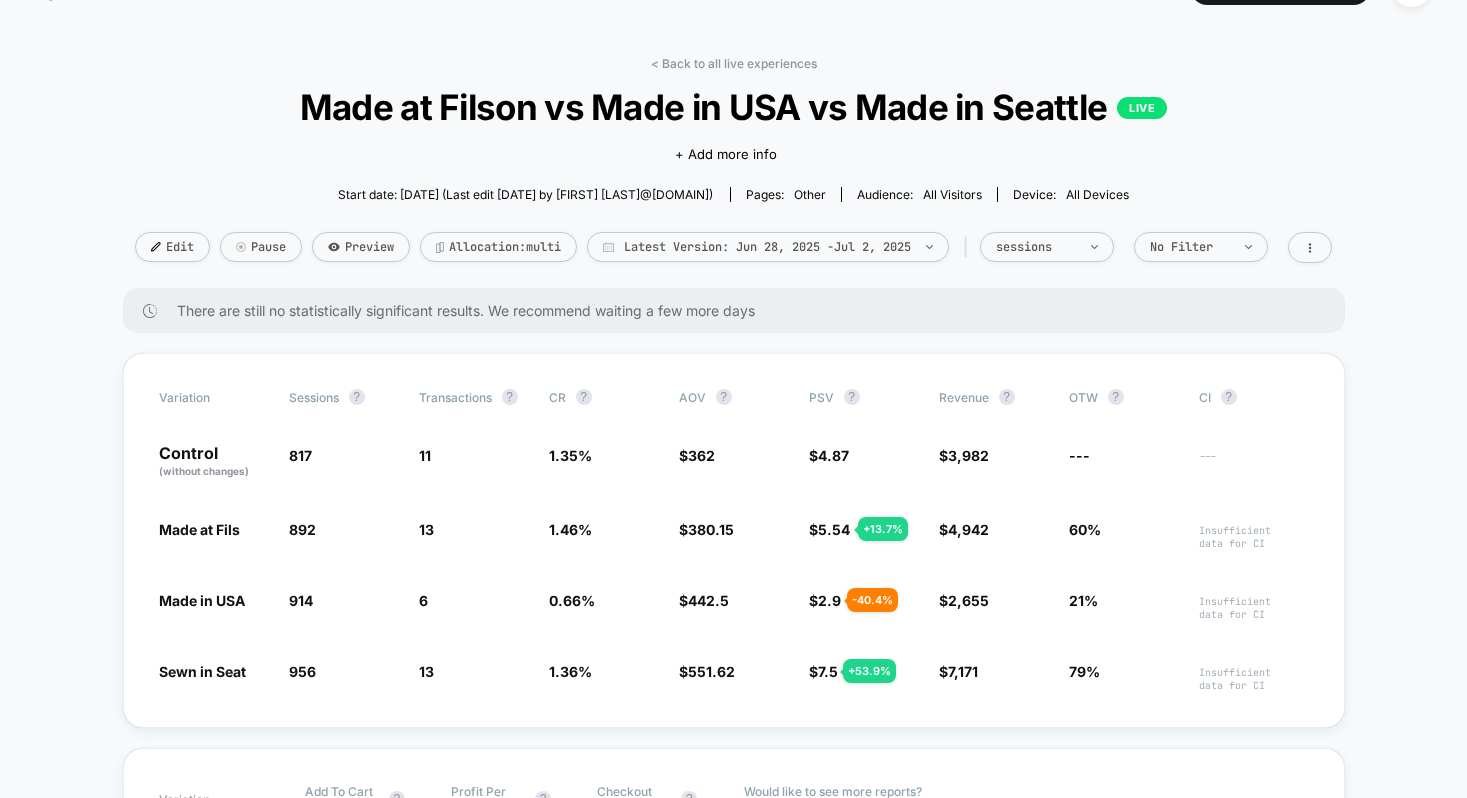 scroll, scrollTop: 0, scrollLeft: 0, axis: both 